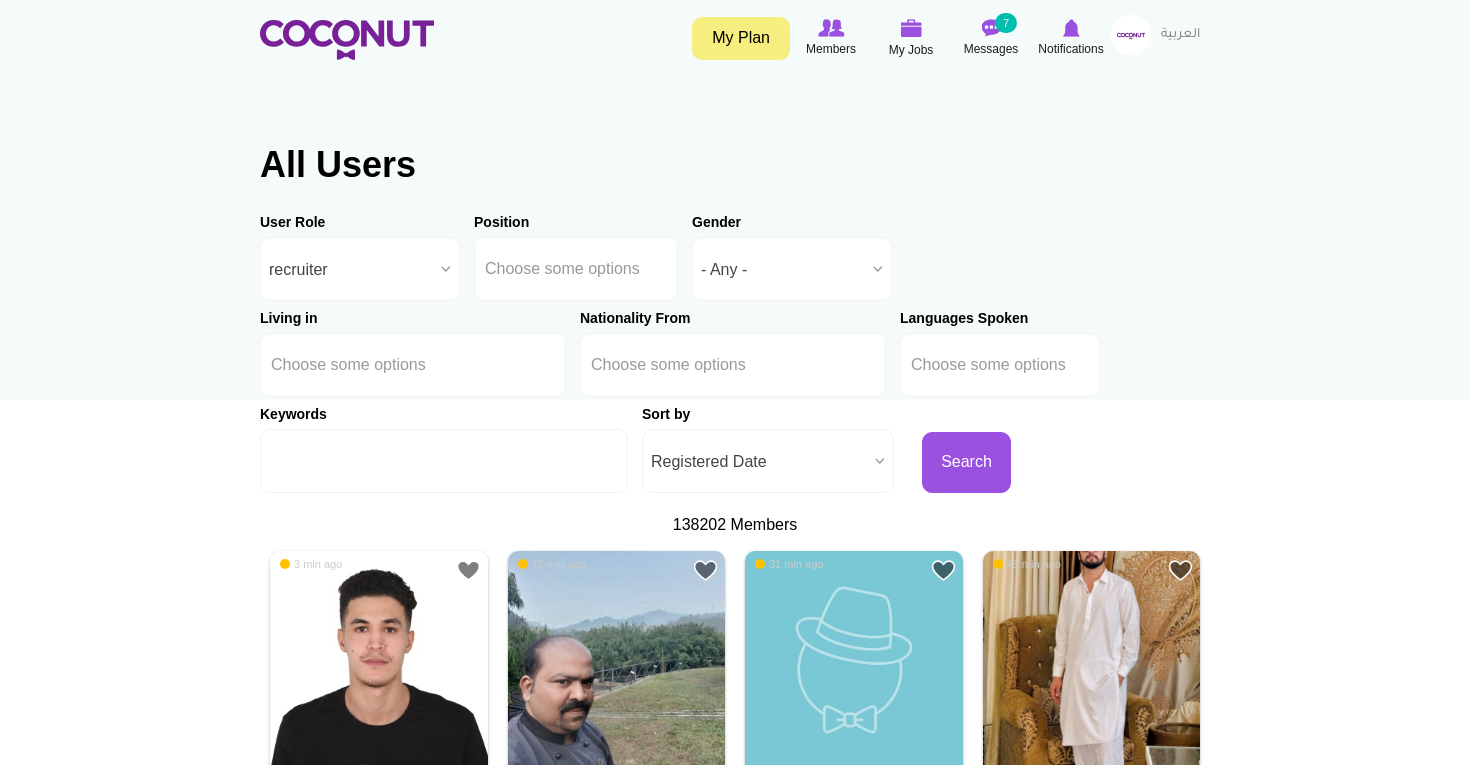 scroll, scrollTop: 0, scrollLeft: 0, axis: both 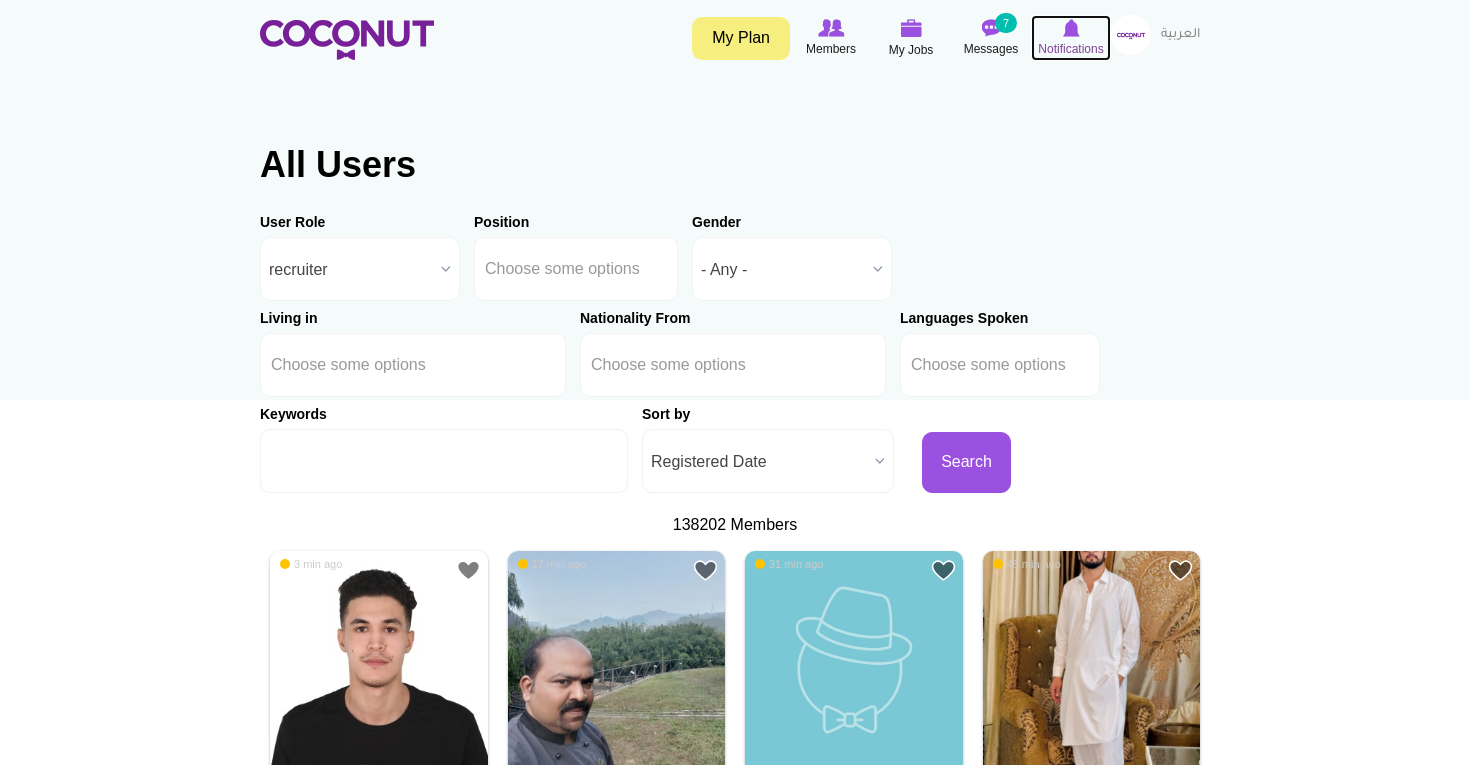 click at bounding box center (1071, 28) 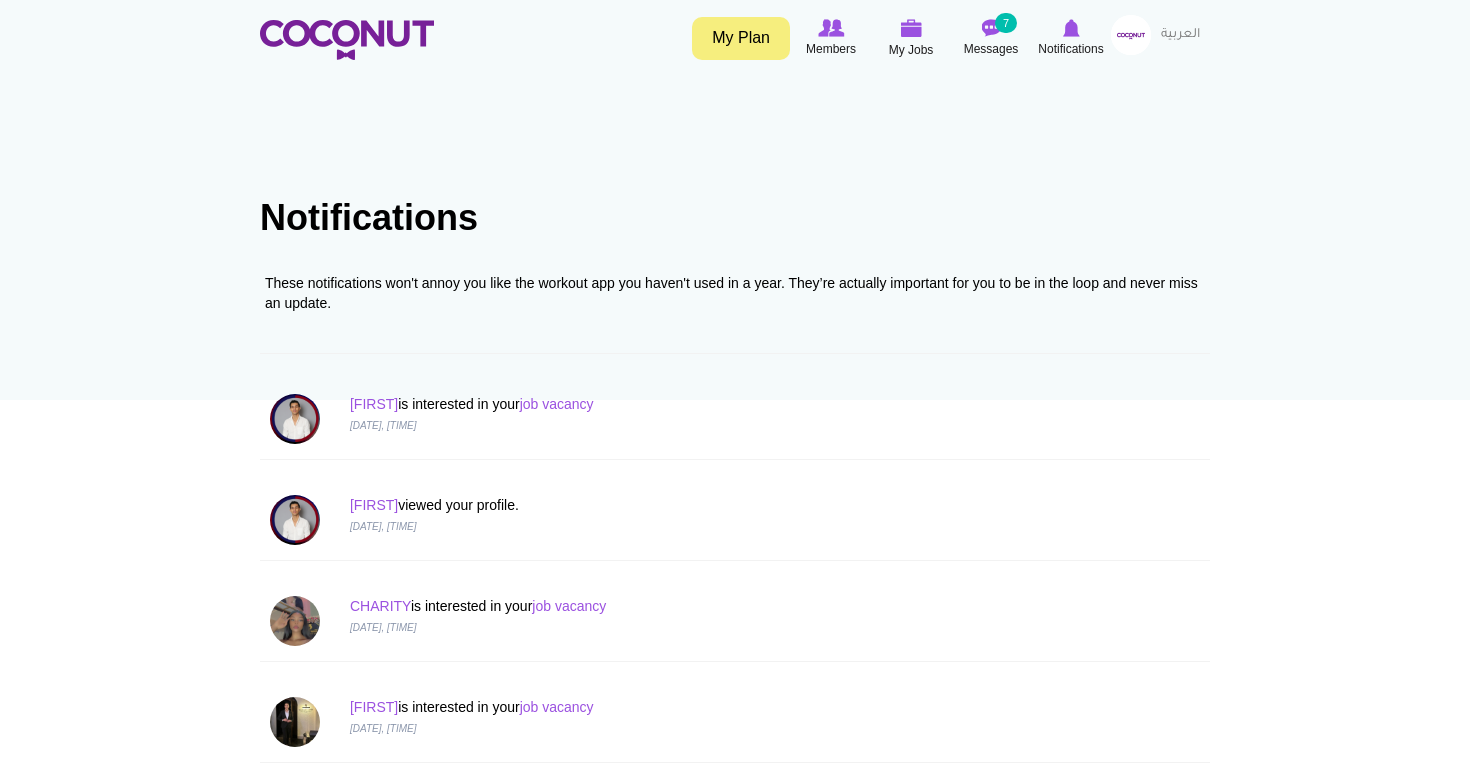 scroll, scrollTop: 0, scrollLeft: 0, axis: both 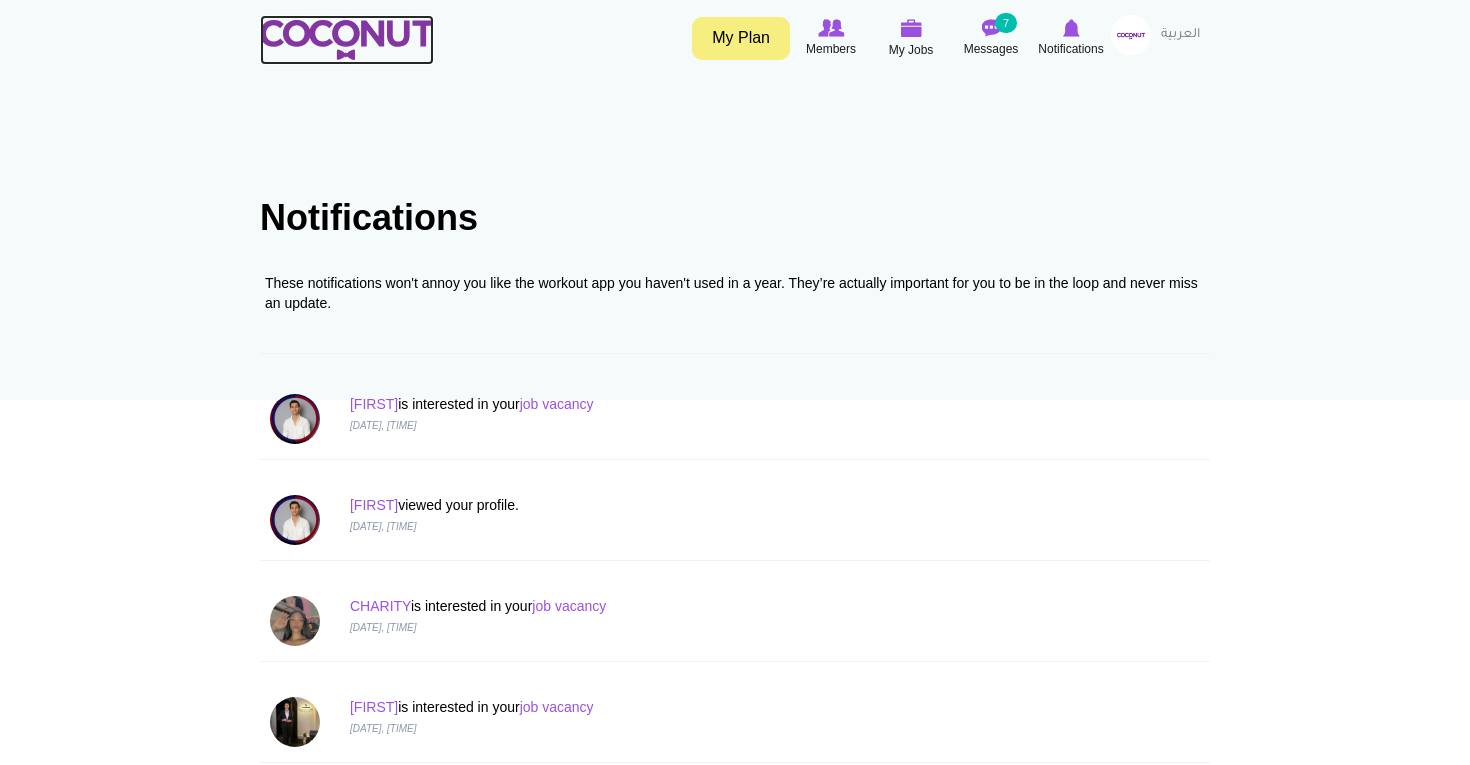 click at bounding box center [347, 40] 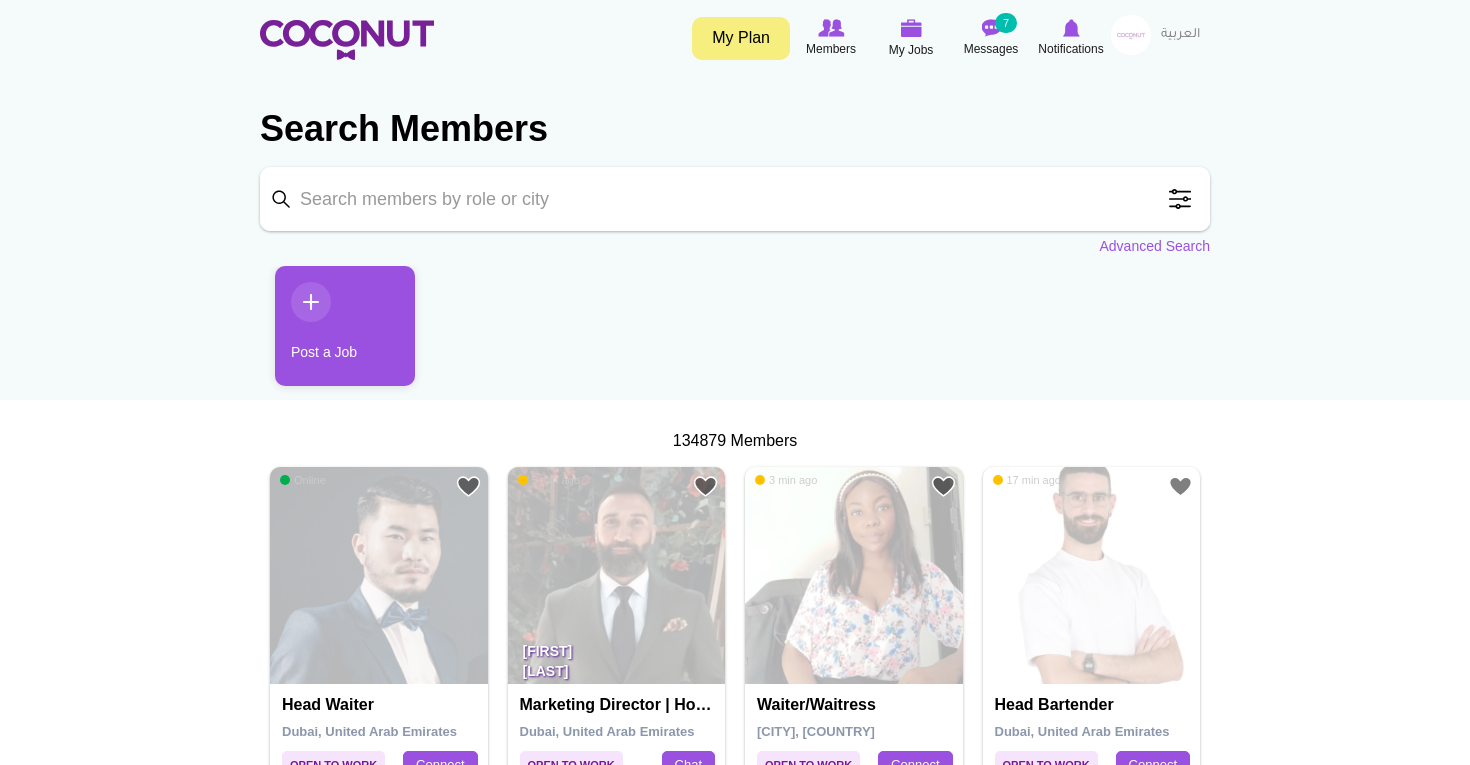 scroll, scrollTop: 0, scrollLeft: 0, axis: both 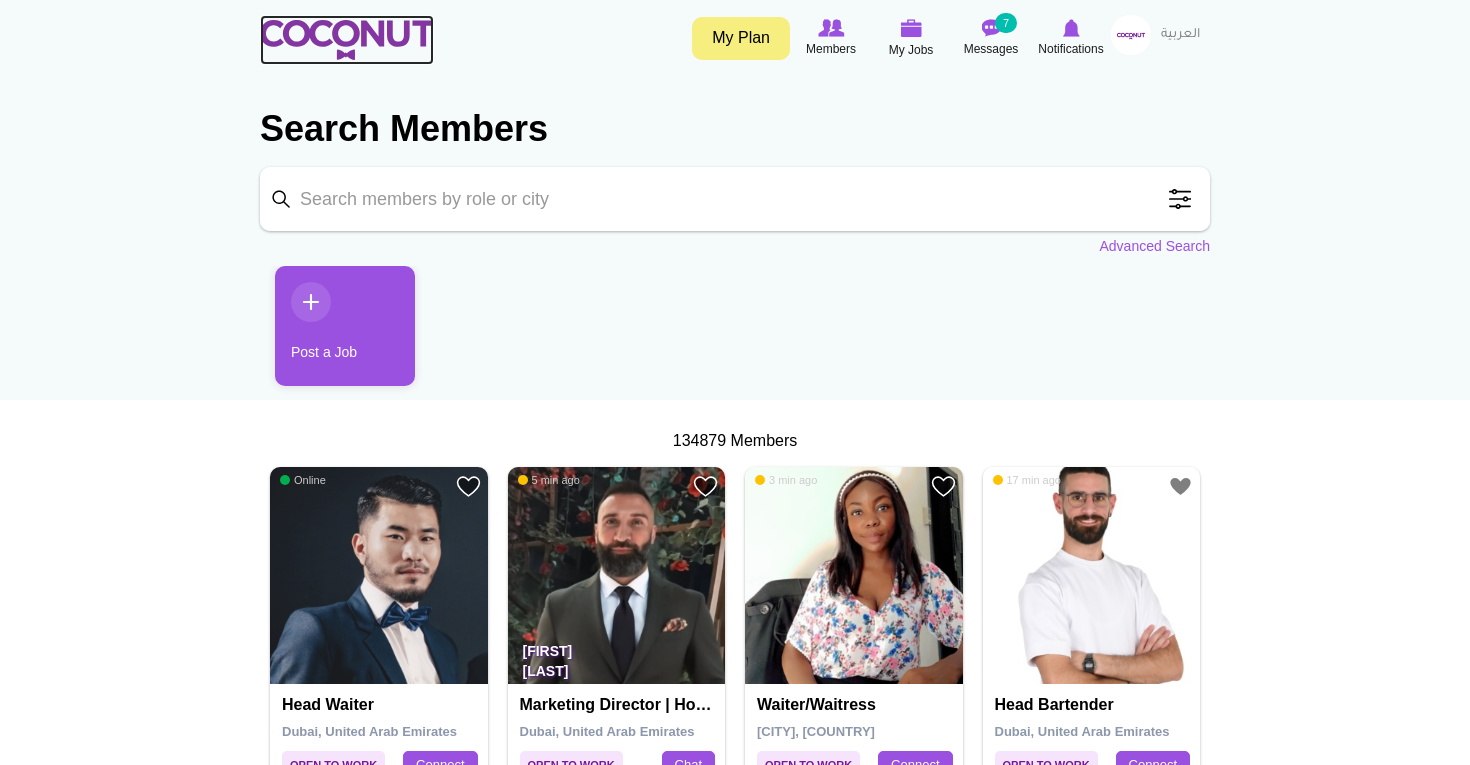 click at bounding box center (347, 40) 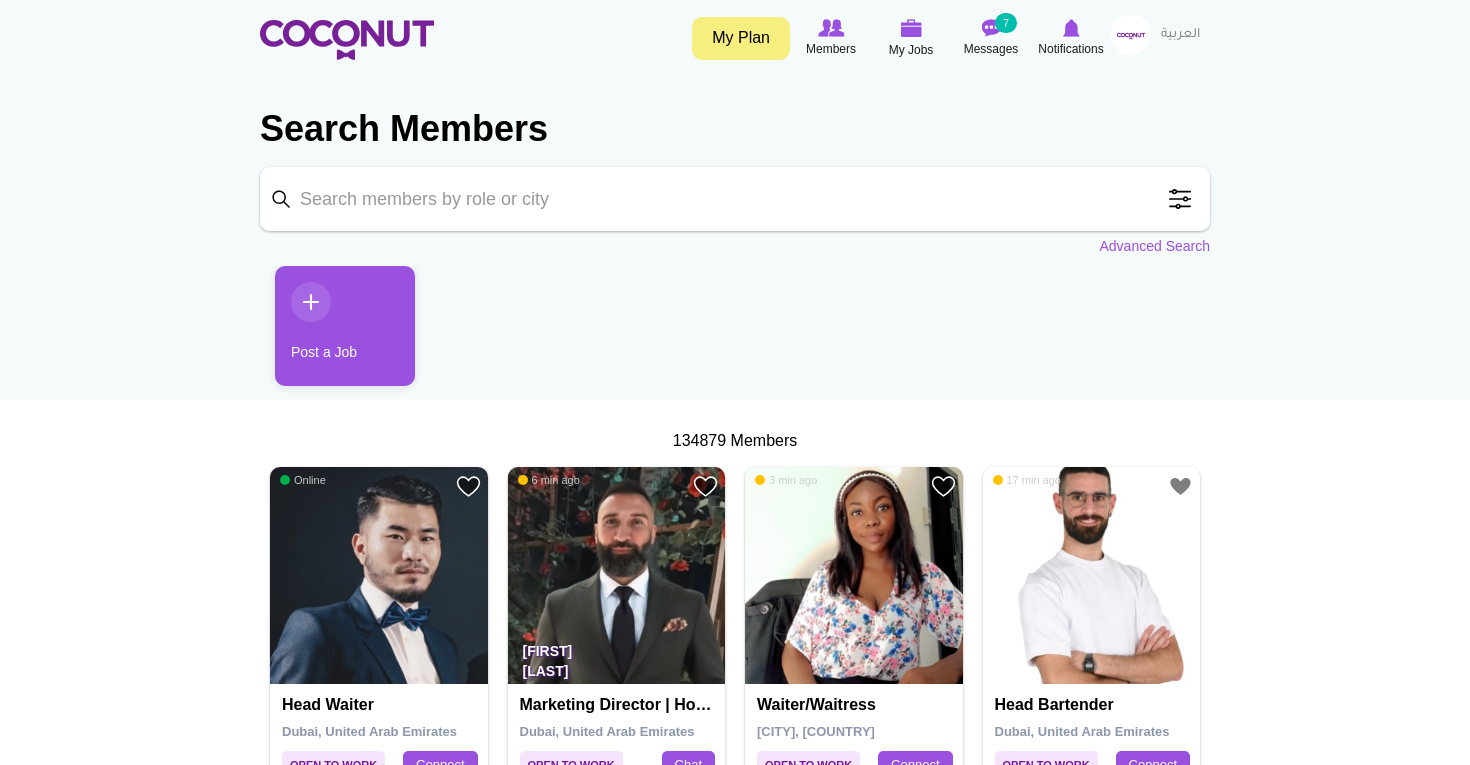 scroll, scrollTop: 0, scrollLeft: 0, axis: both 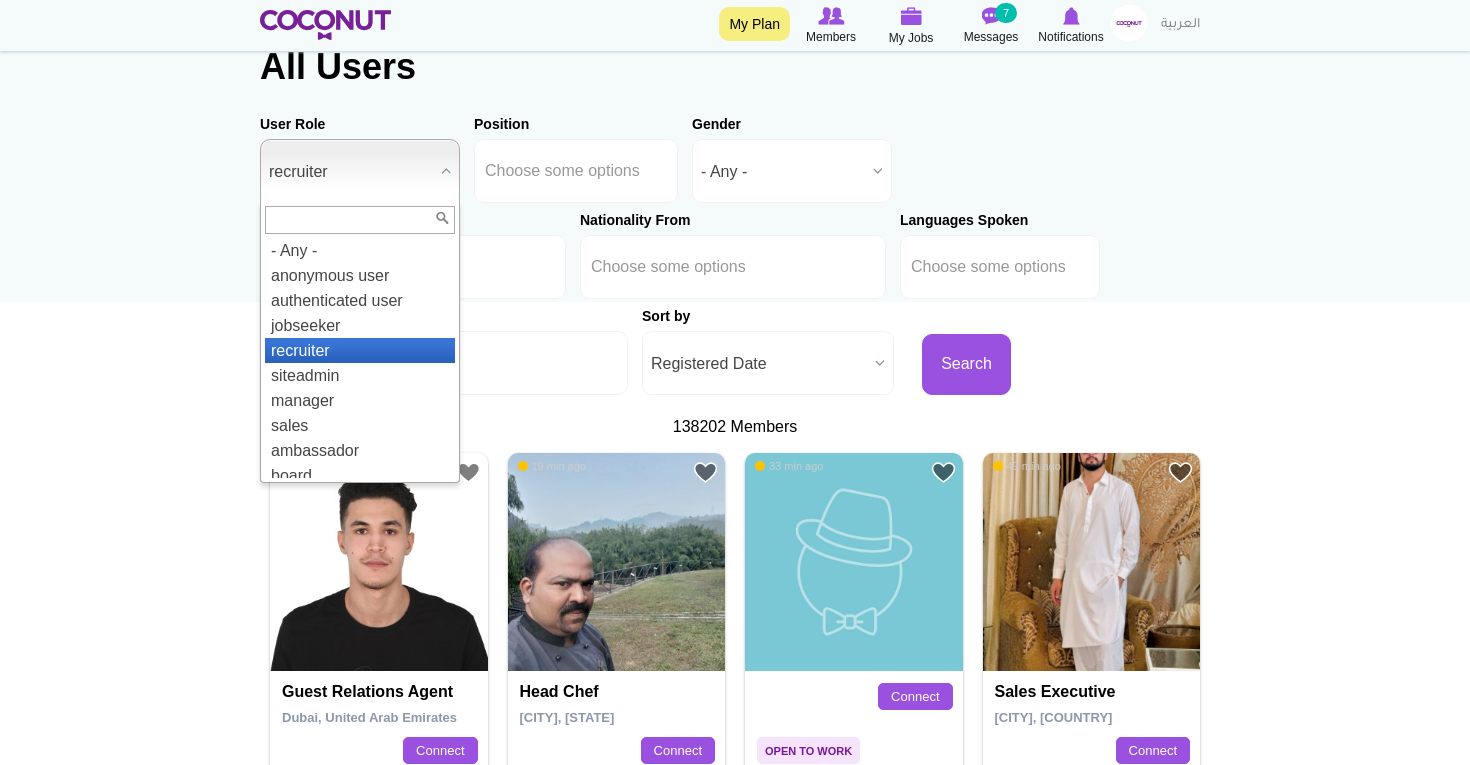 click at bounding box center (446, 171) 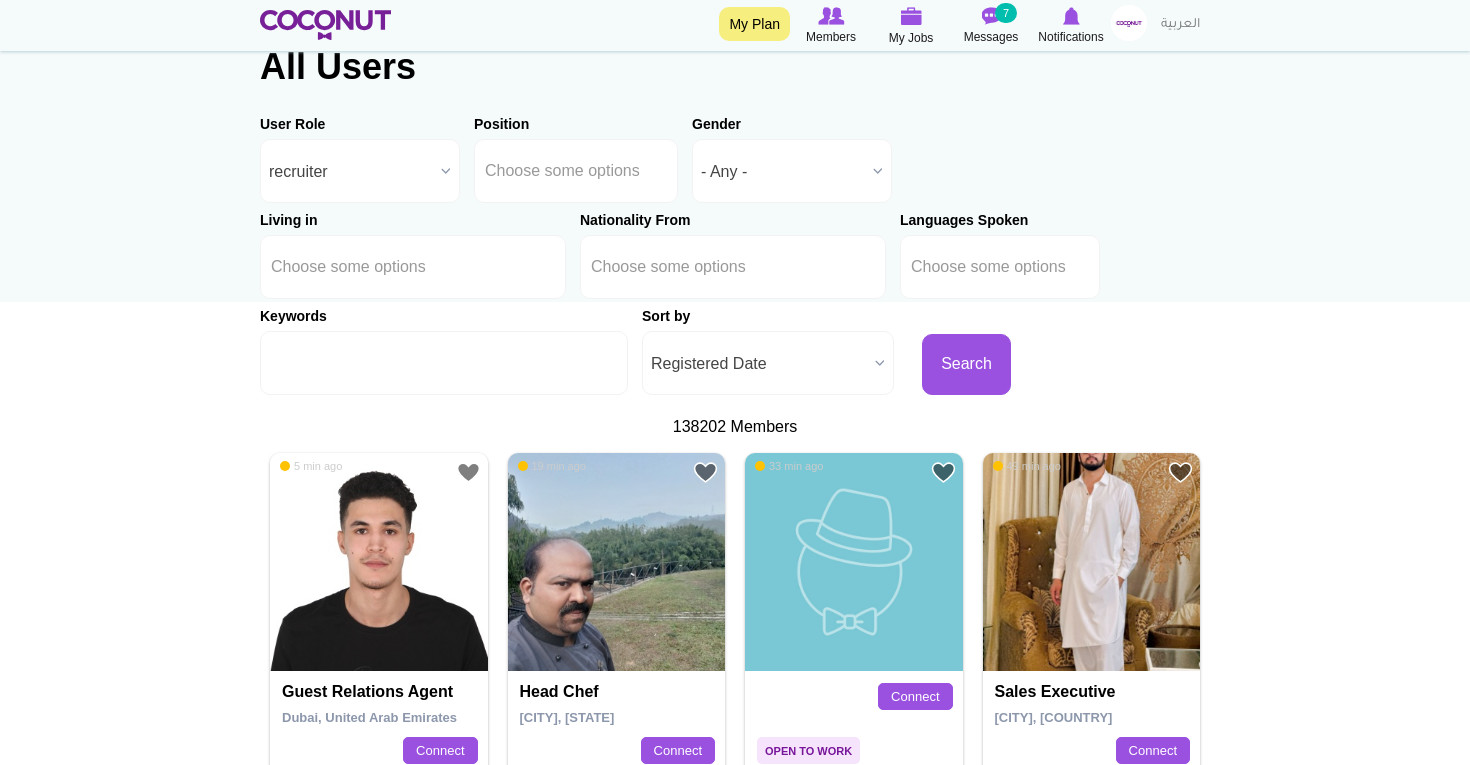 click on "Registered Date" at bounding box center [759, 364] 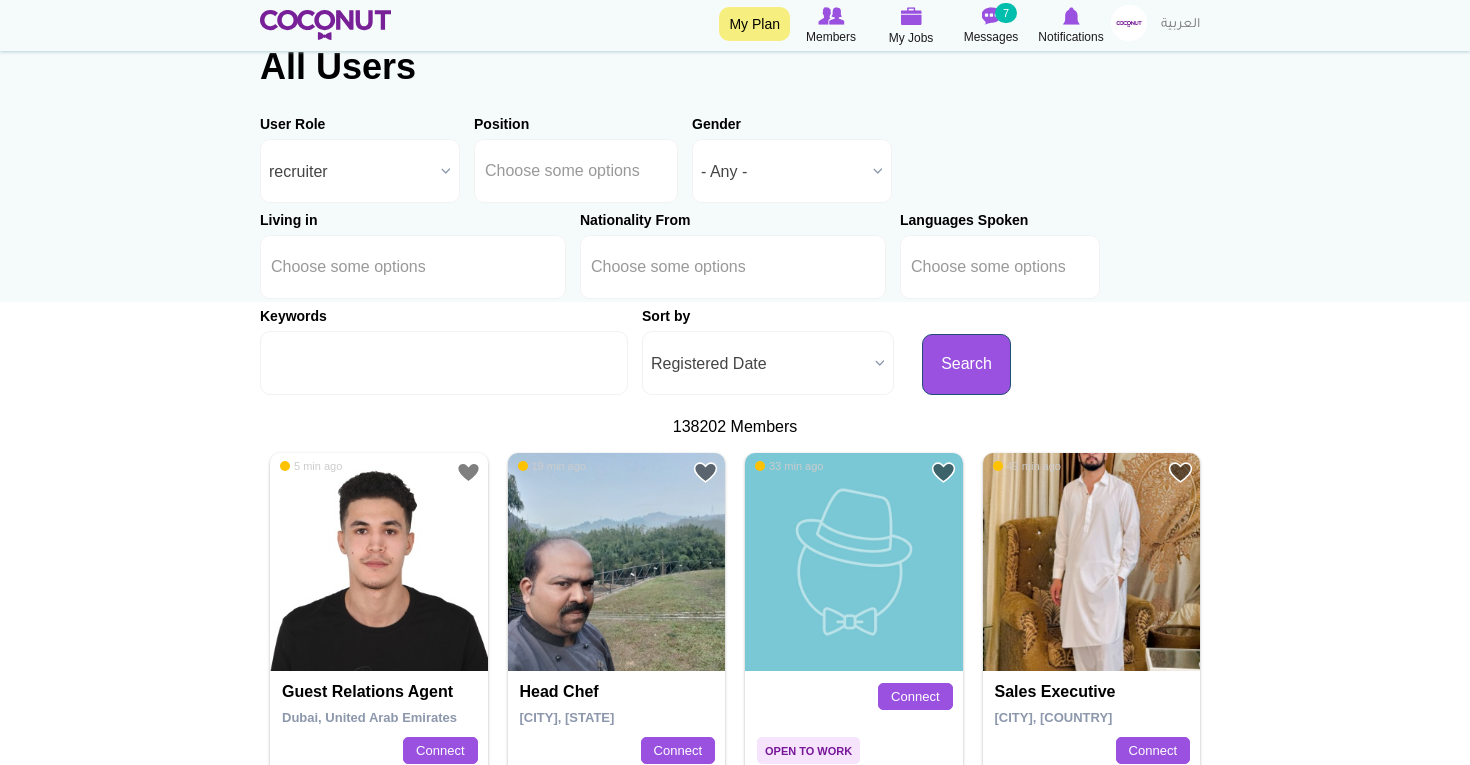 click on "Search" at bounding box center (966, 364) 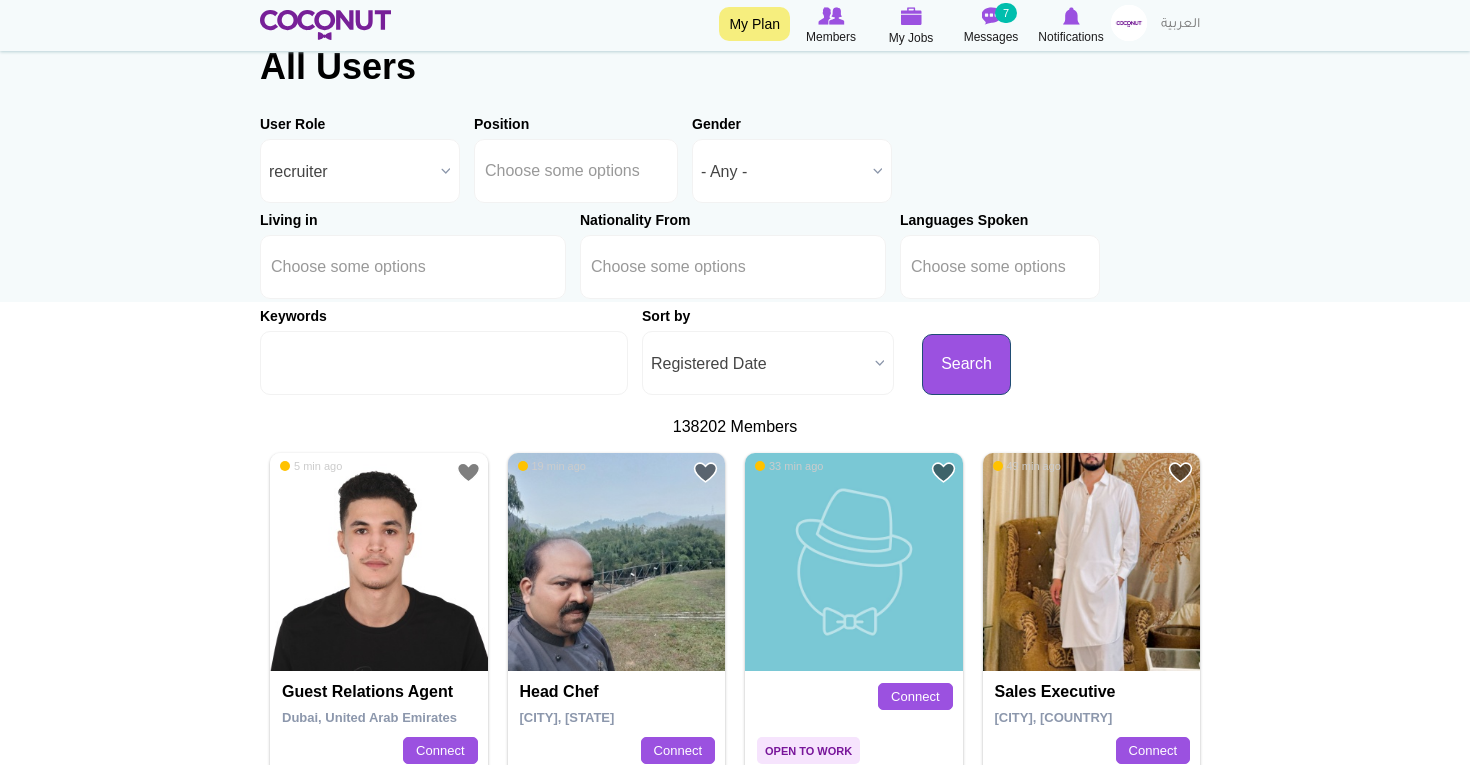click on "Search" at bounding box center (966, 364) 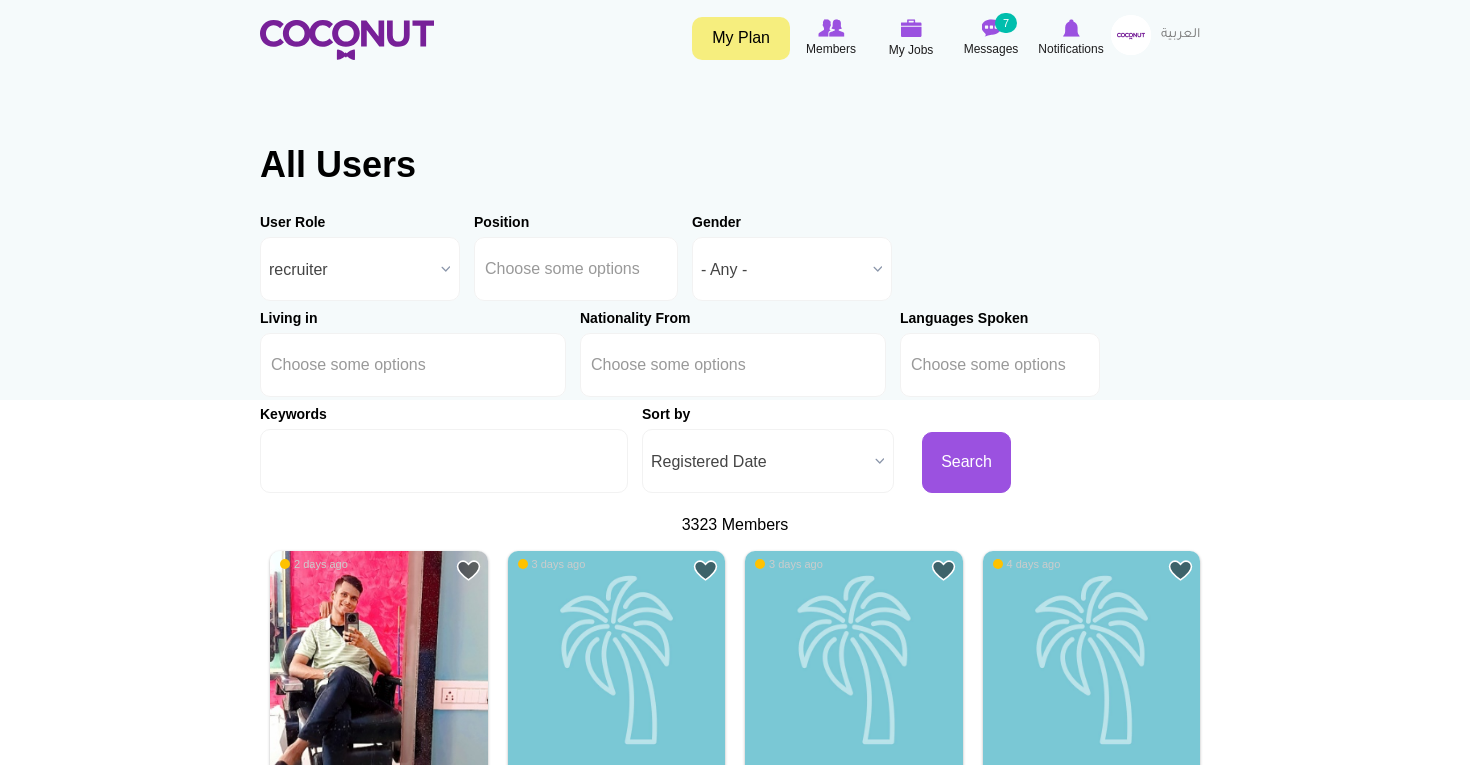 scroll, scrollTop: 0, scrollLeft: 0, axis: both 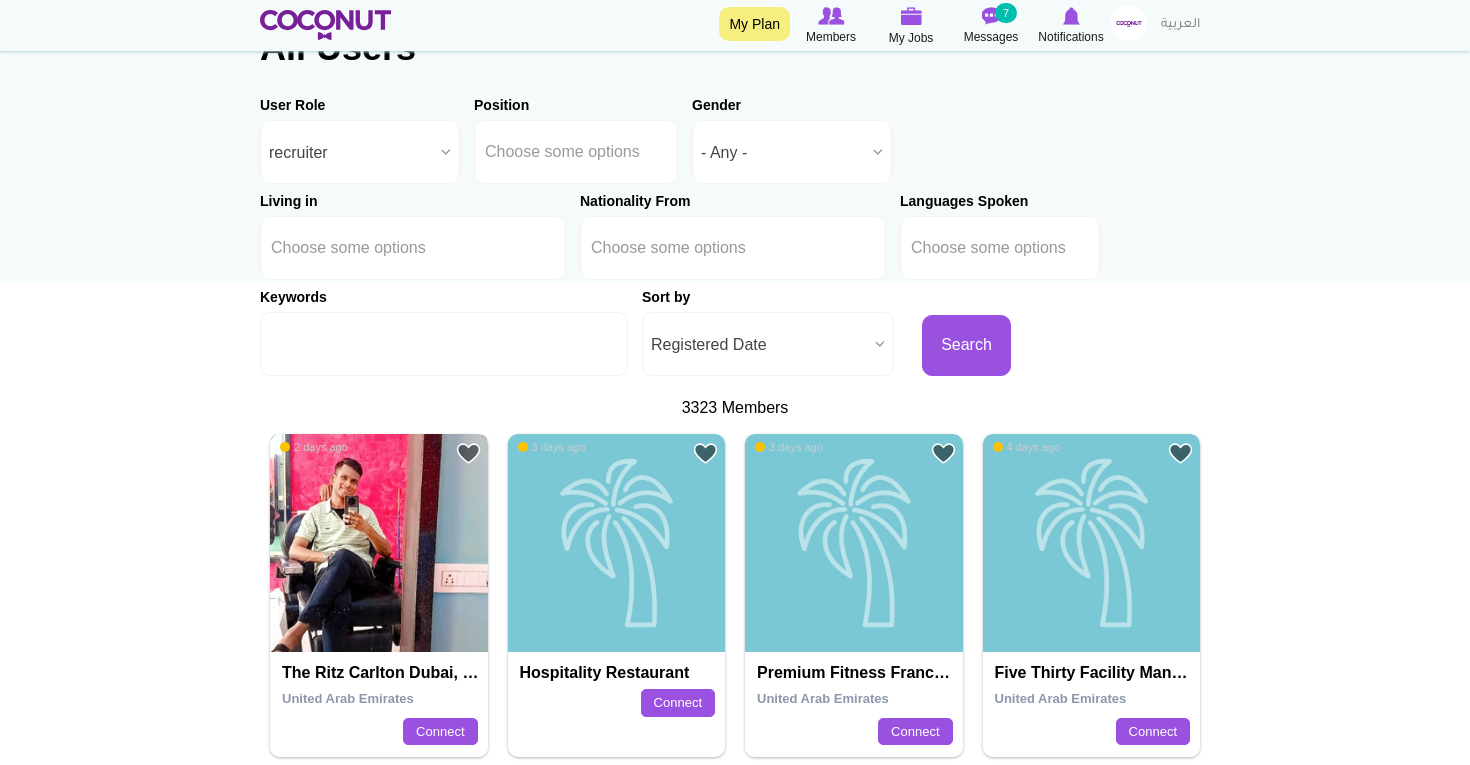 click at bounding box center (379, 543) 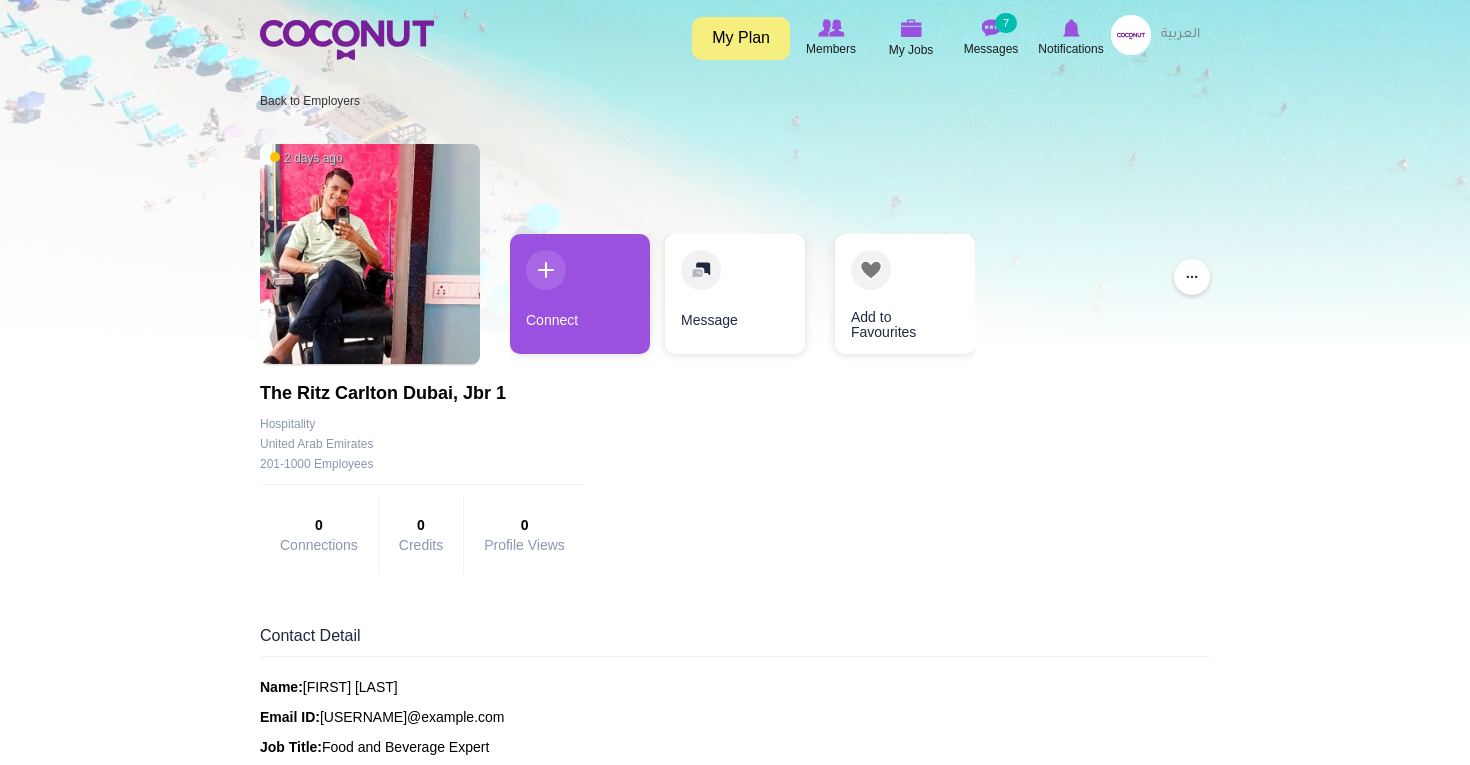 scroll, scrollTop: 0, scrollLeft: 0, axis: both 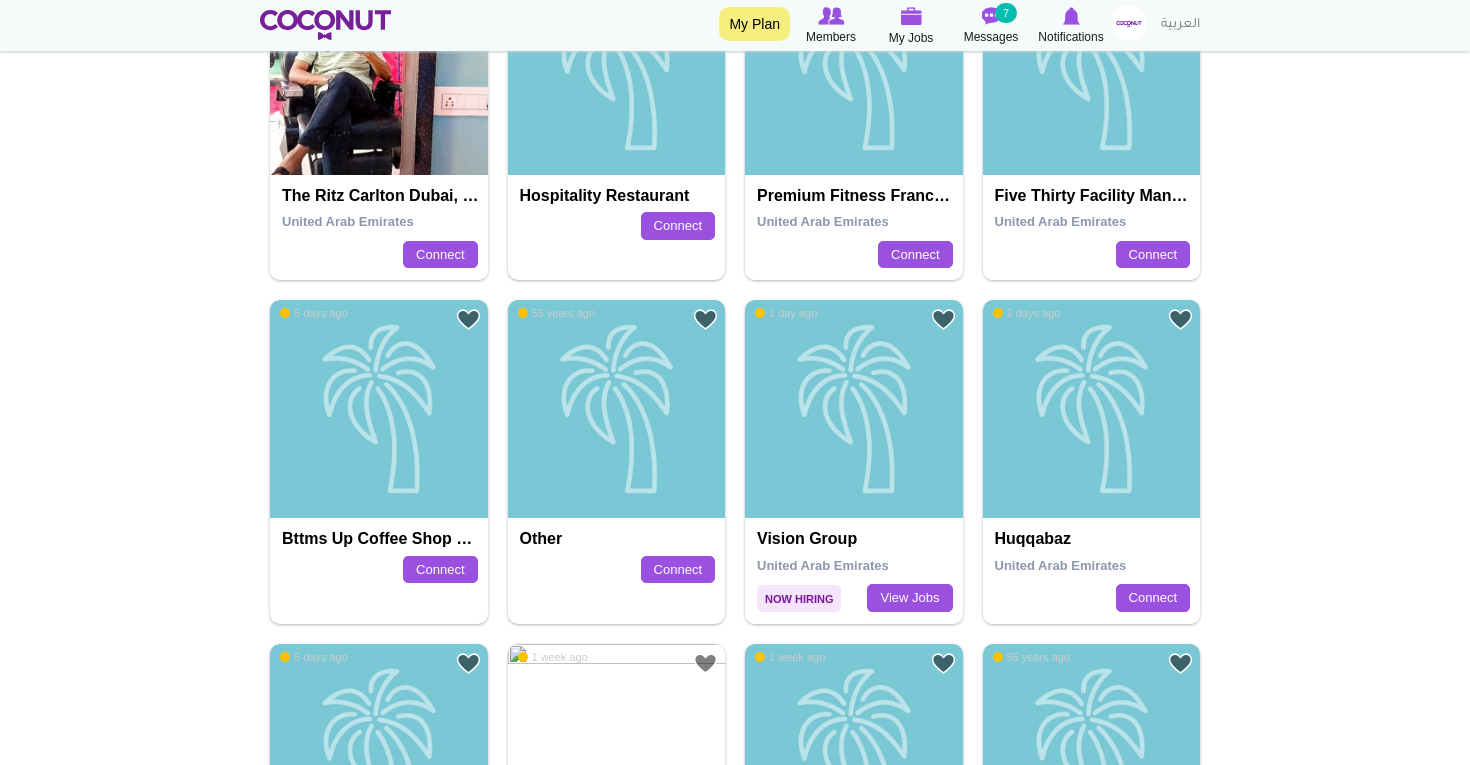 click on "United Arab Emirates" at bounding box center (823, 565) 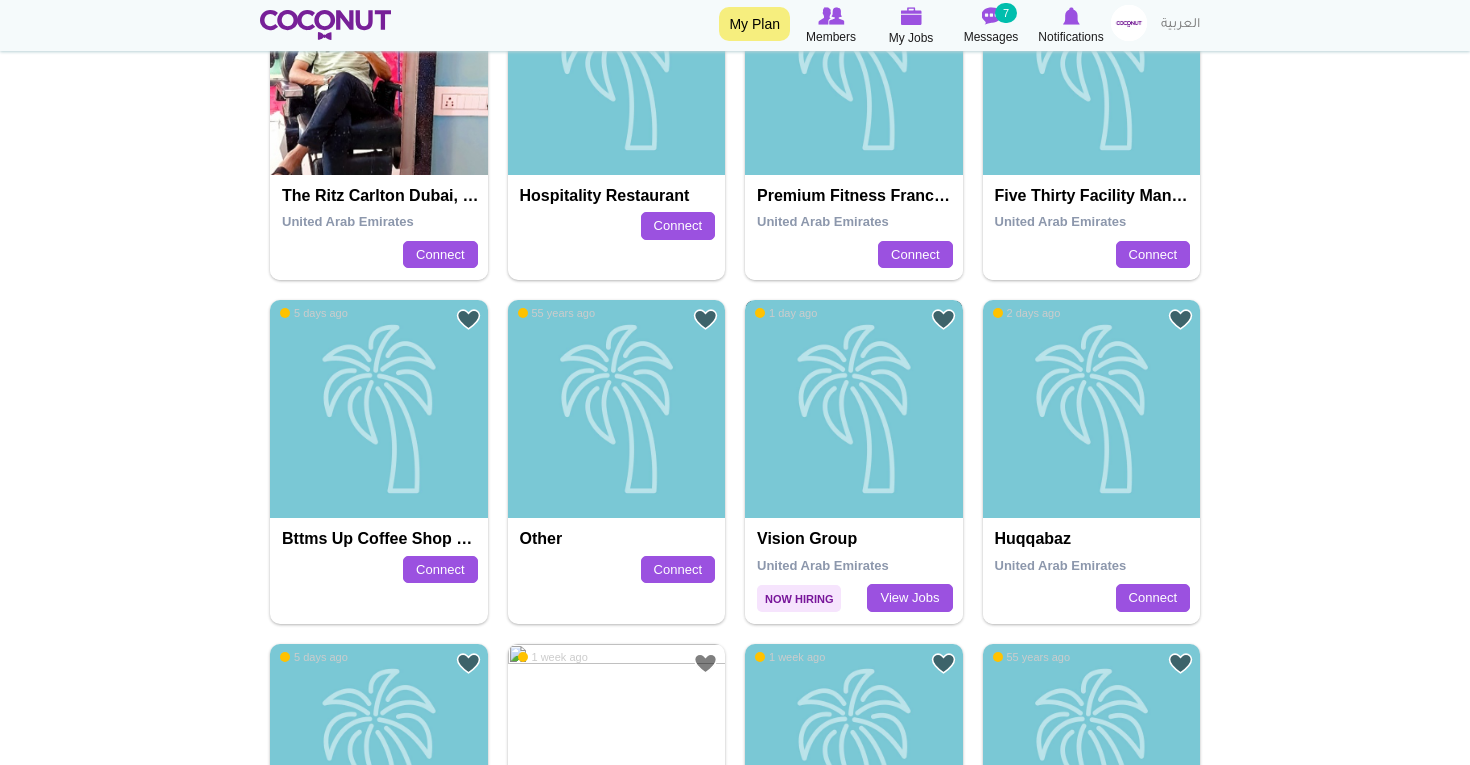 click on "Vision group" at bounding box center (854, 409) 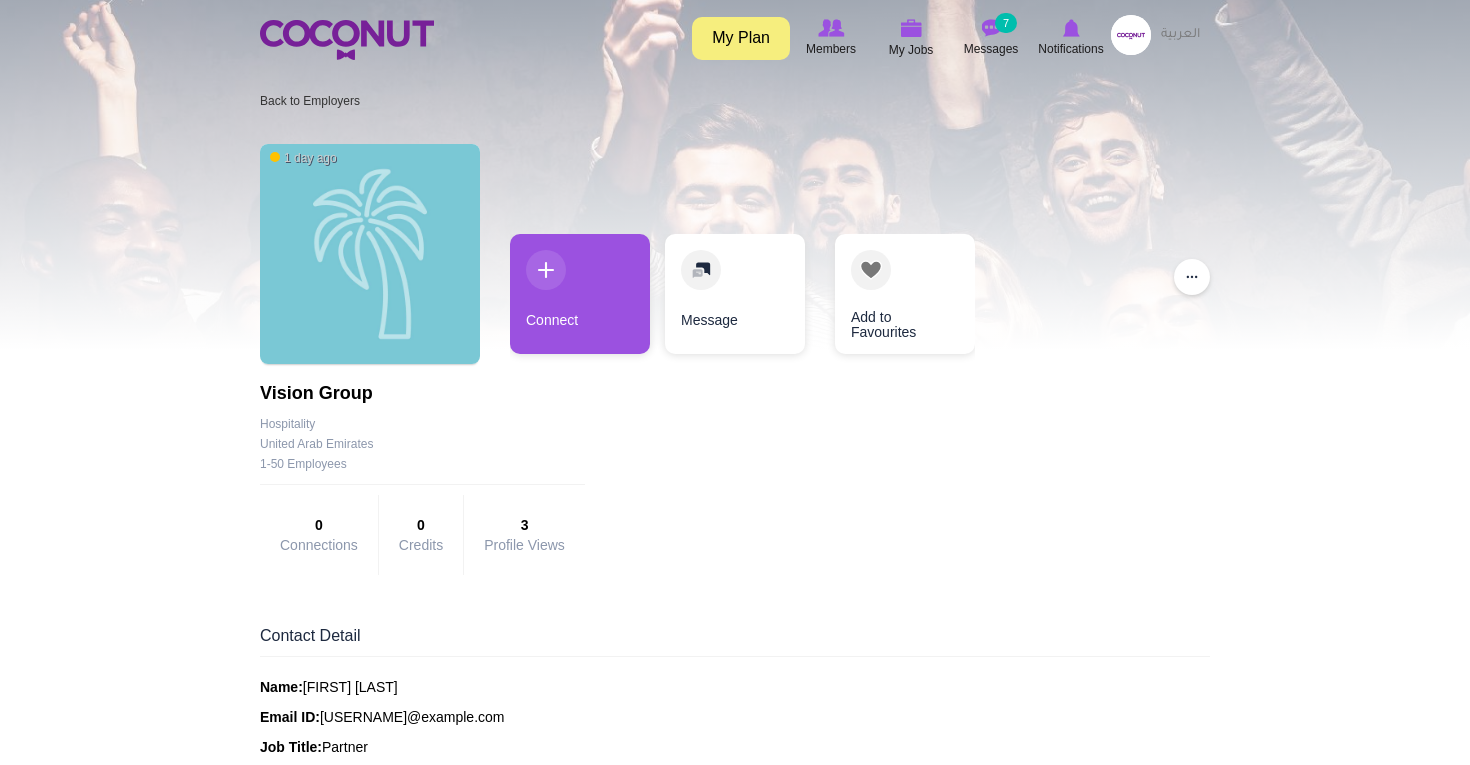 scroll, scrollTop: 52, scrollLeft: 0, axis: vertical 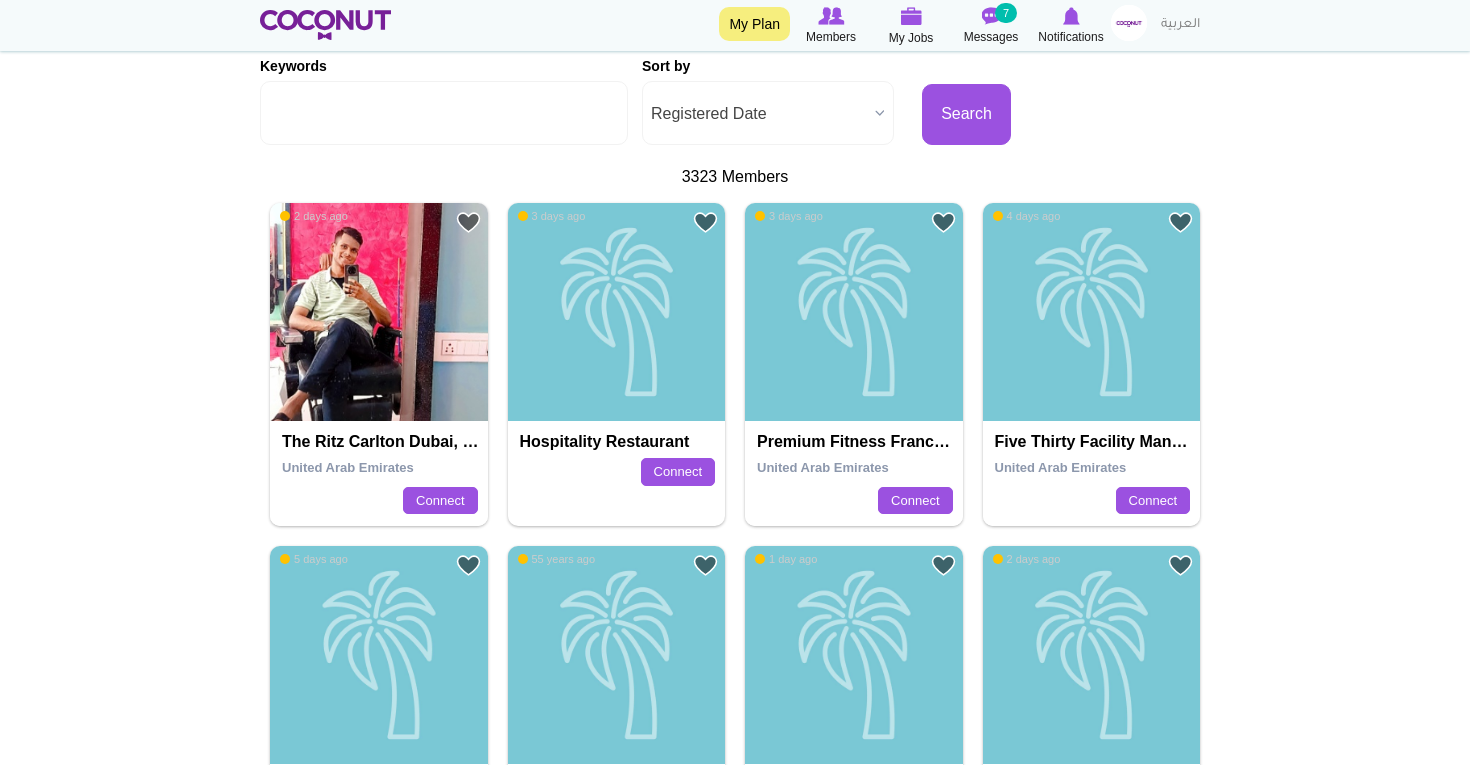 click on "Premium Fitness Franchise" at bounding box center (856, 442) 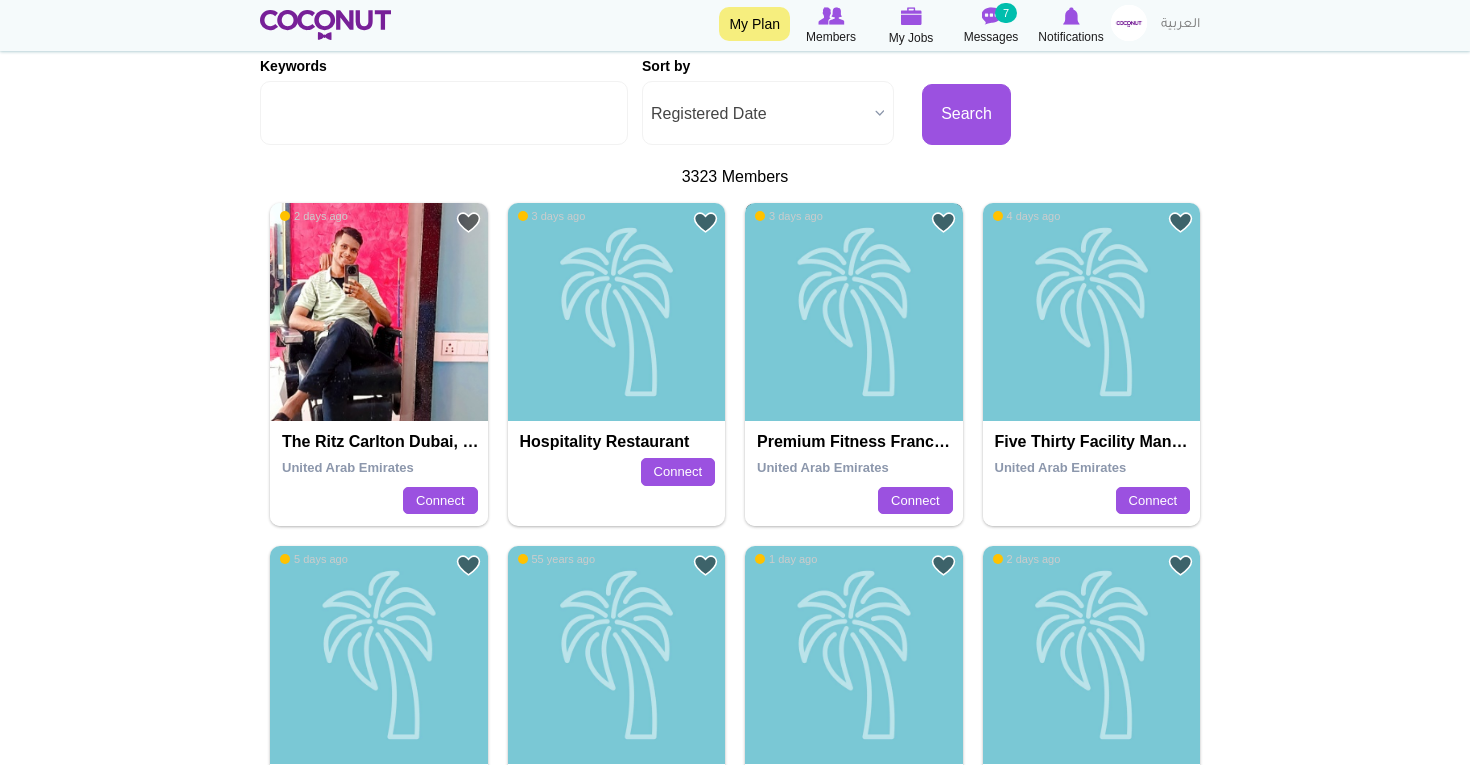 click on "Premium Fitness Franchise" at bounding box center (854, 312) 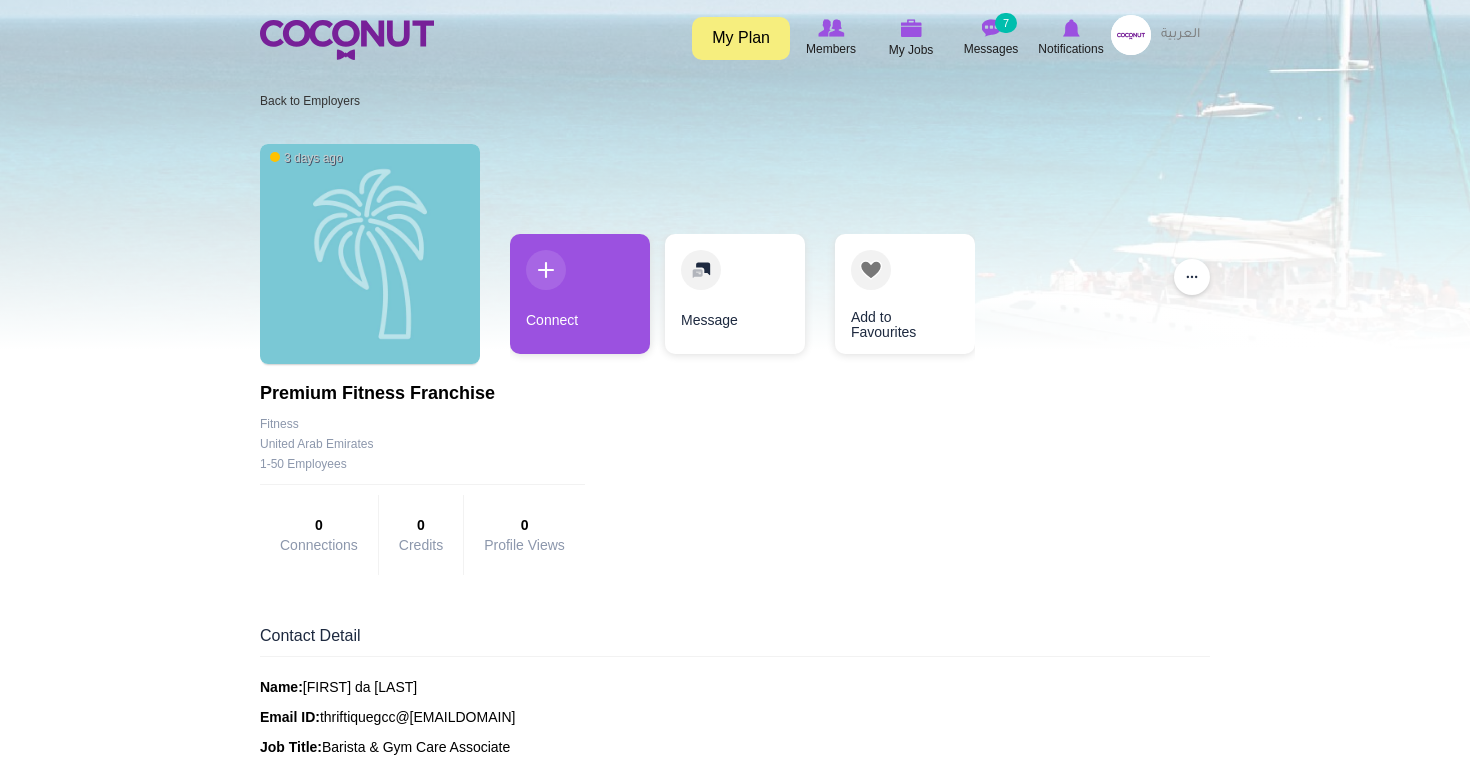 scroll, scrollTop: 0, scrollLeft: 0, axis: both 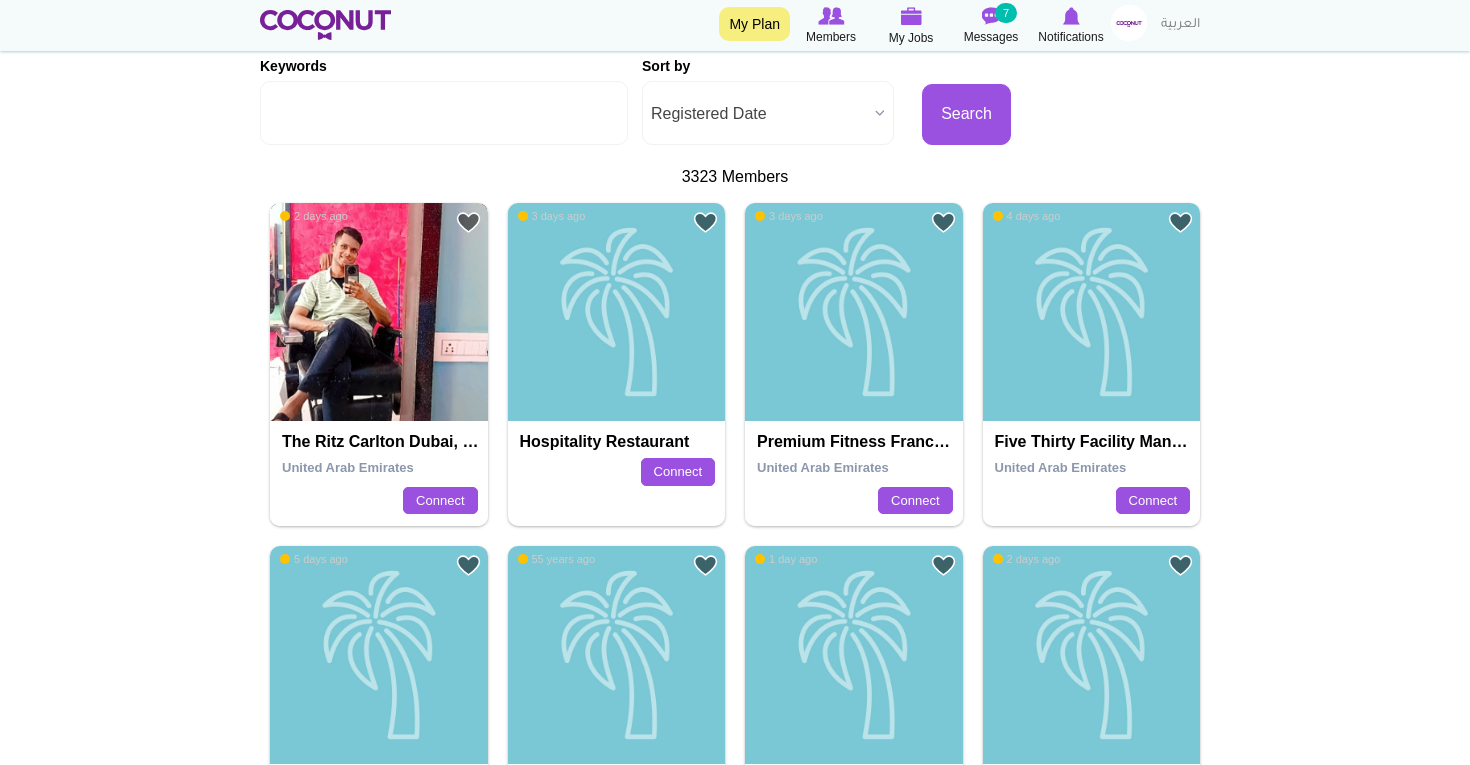 click at bounding box center (379, 312) 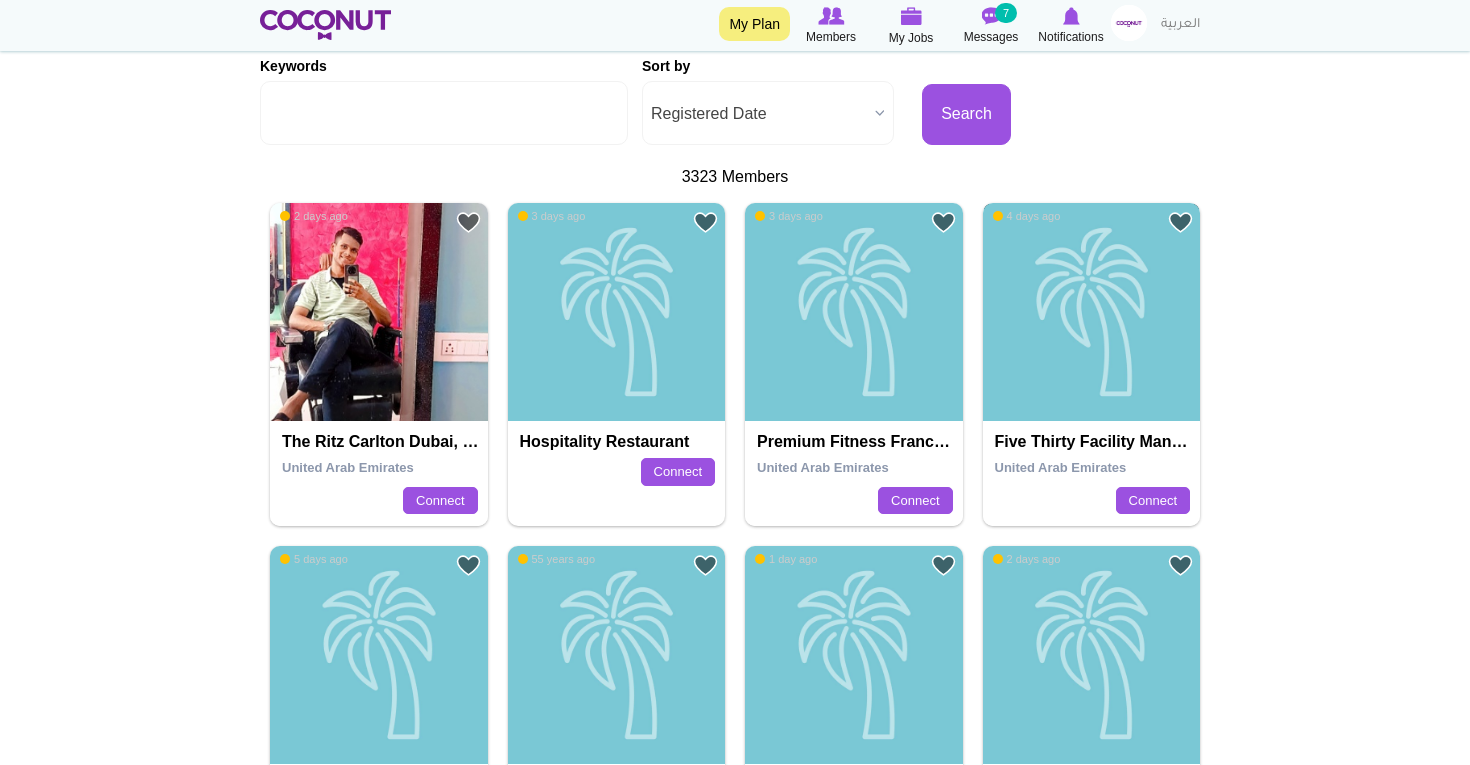 click on "Five Thirty Facility Management Services" at bounding box center [1092, 312] 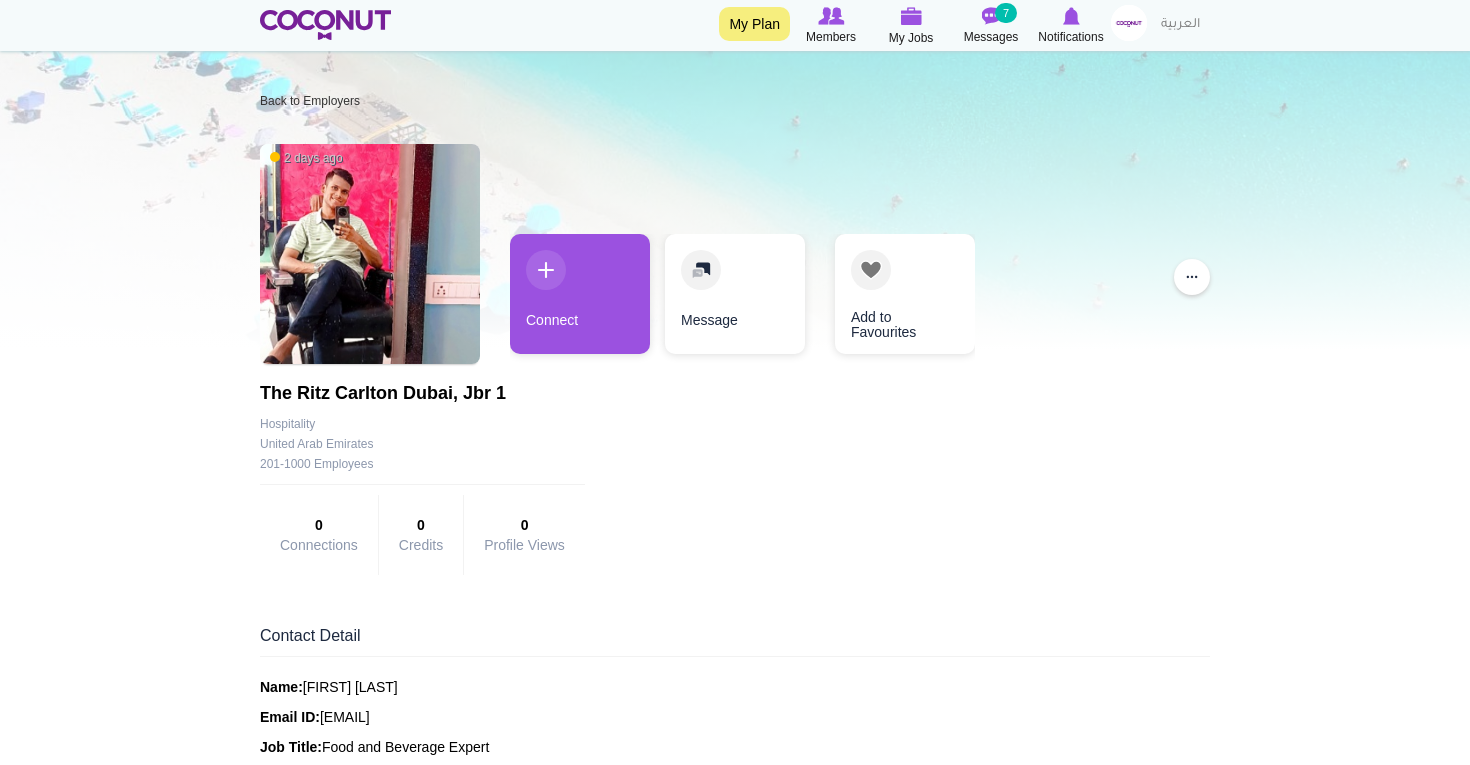 scroll, scrollTop: 391, scrollLeft: 0, axis: vertical 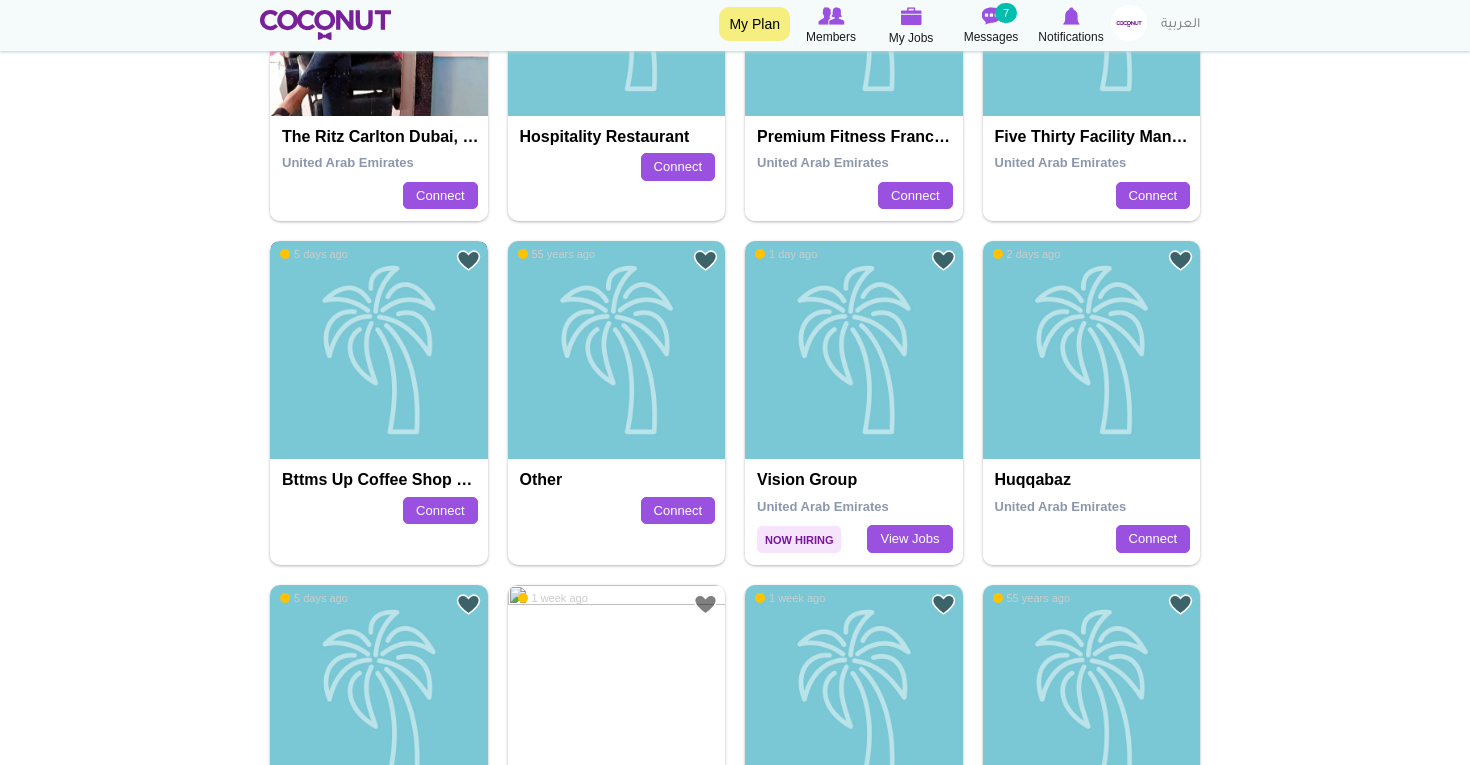 click on "Bttms up Coffee Shop OPC" at bounding box center [379, 350] 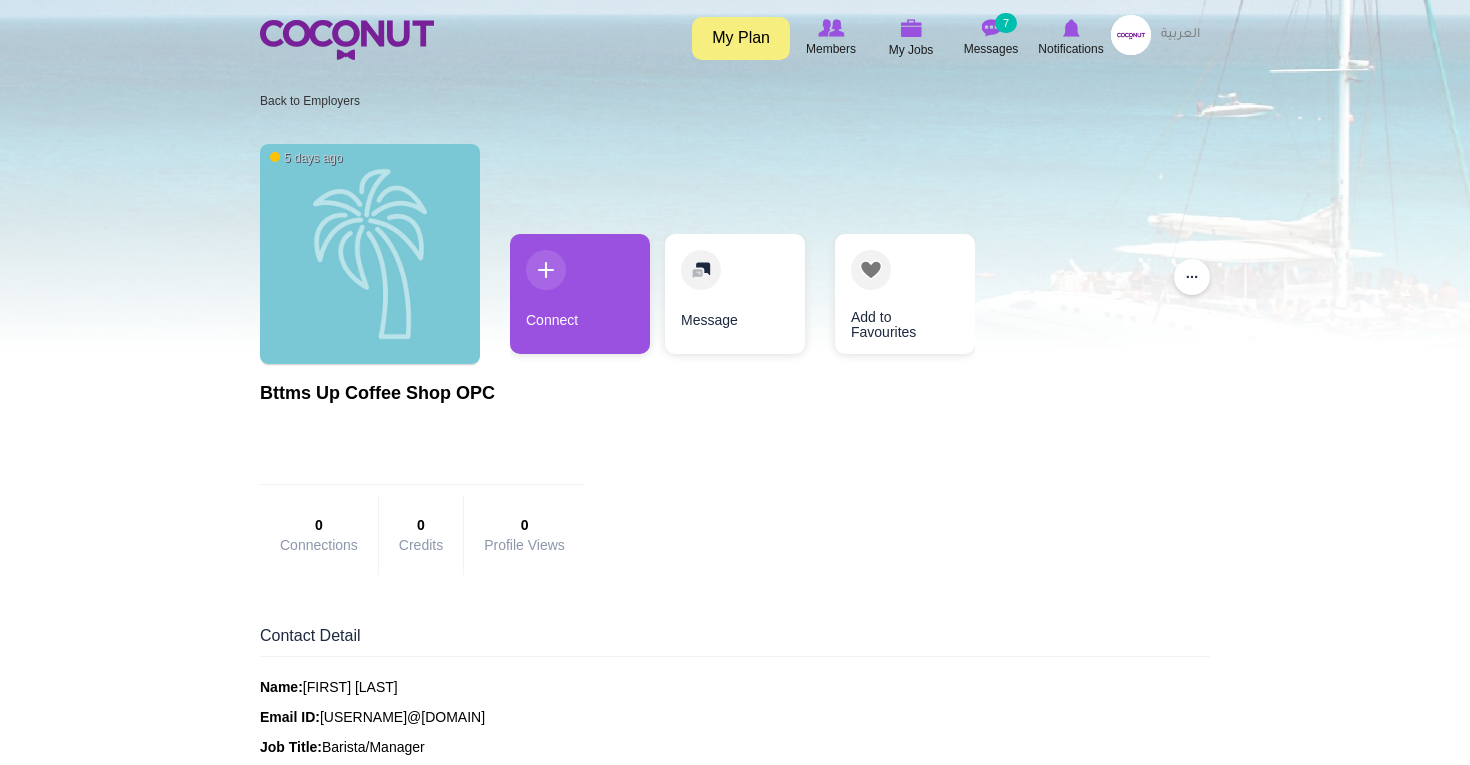 scroll, scrollTop: 0, scrollLeft: 0, axis: both 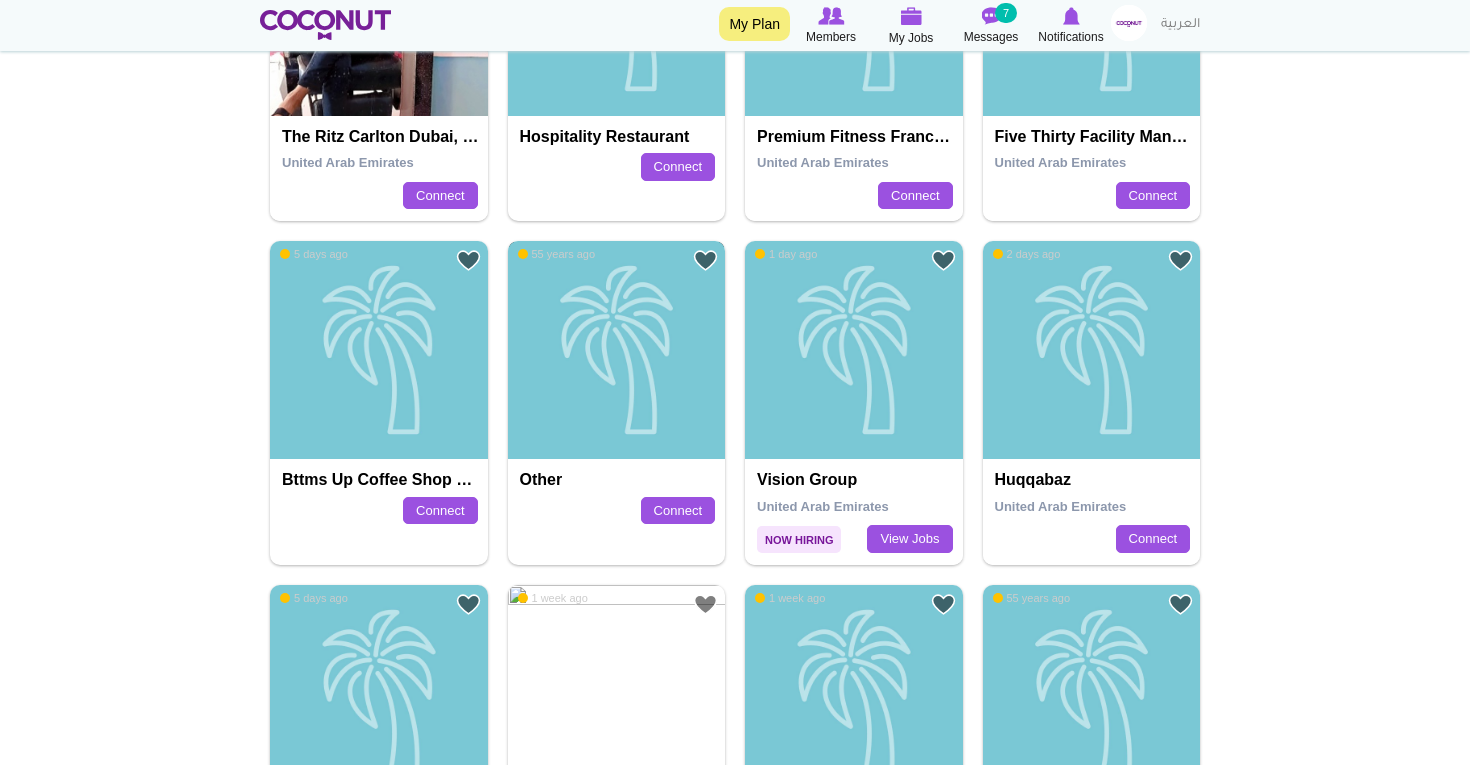 click on "Other" at bounding box center (617, 350) 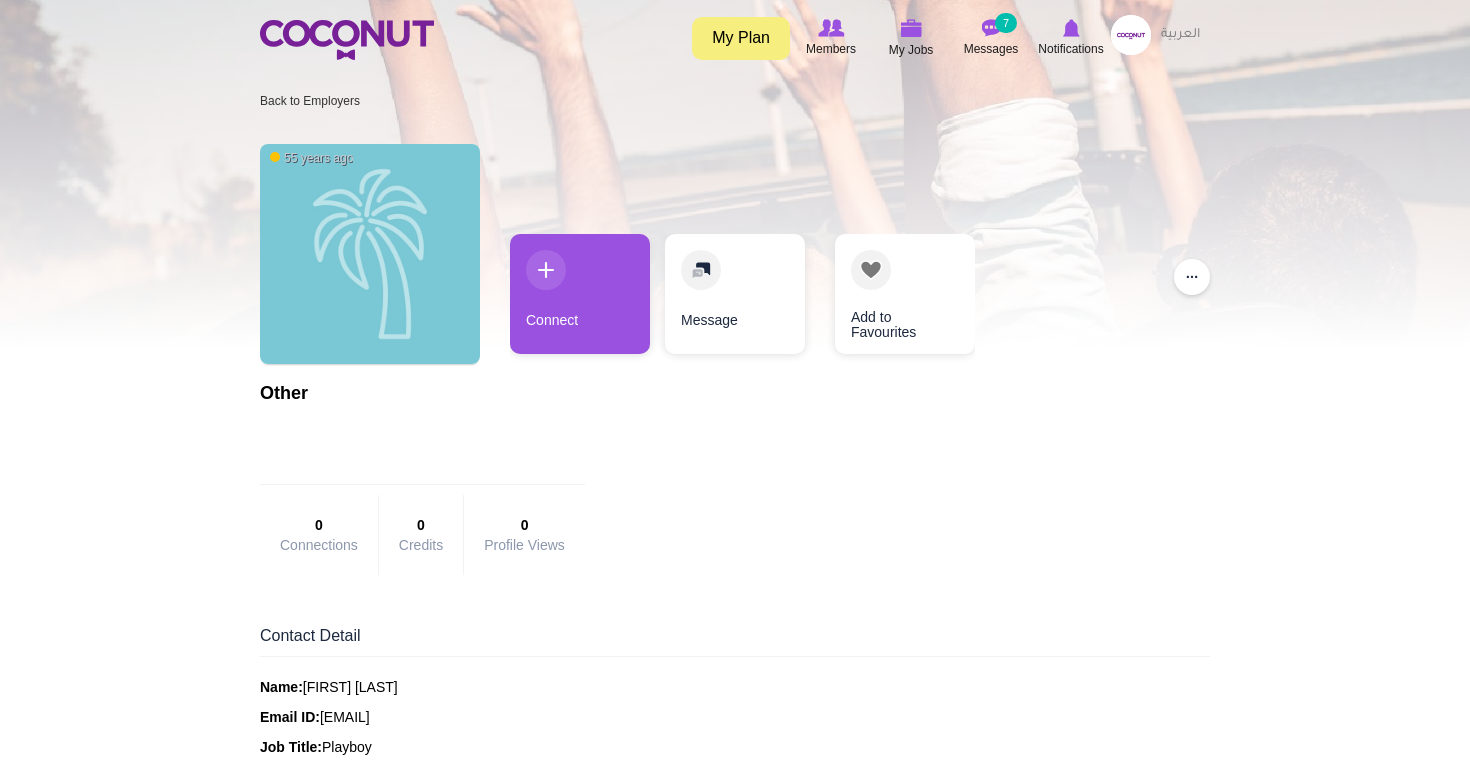 scroll, scrollTop: 0, scrollLeft: 0, axis: both 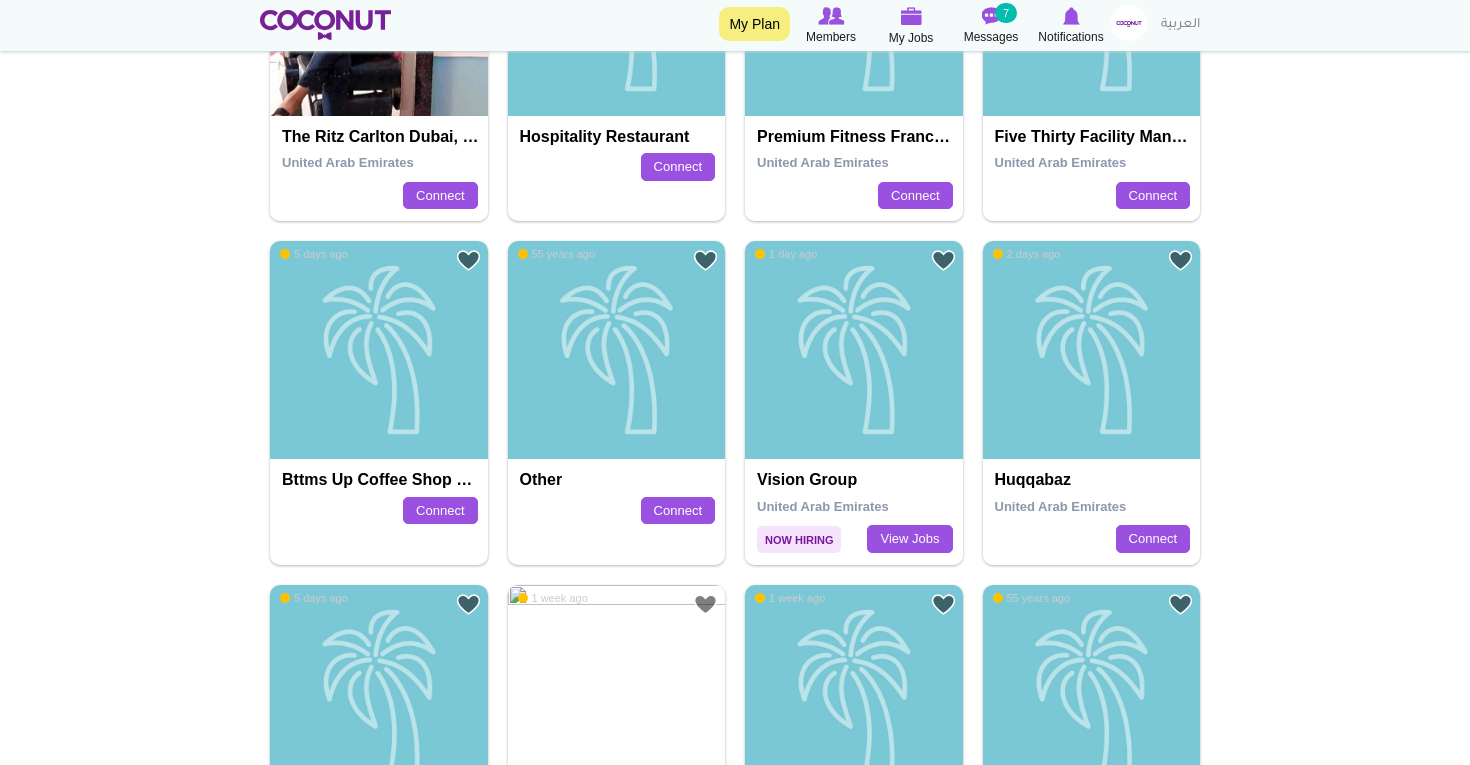 click on "Vision group" at bounding box center (856, 480) 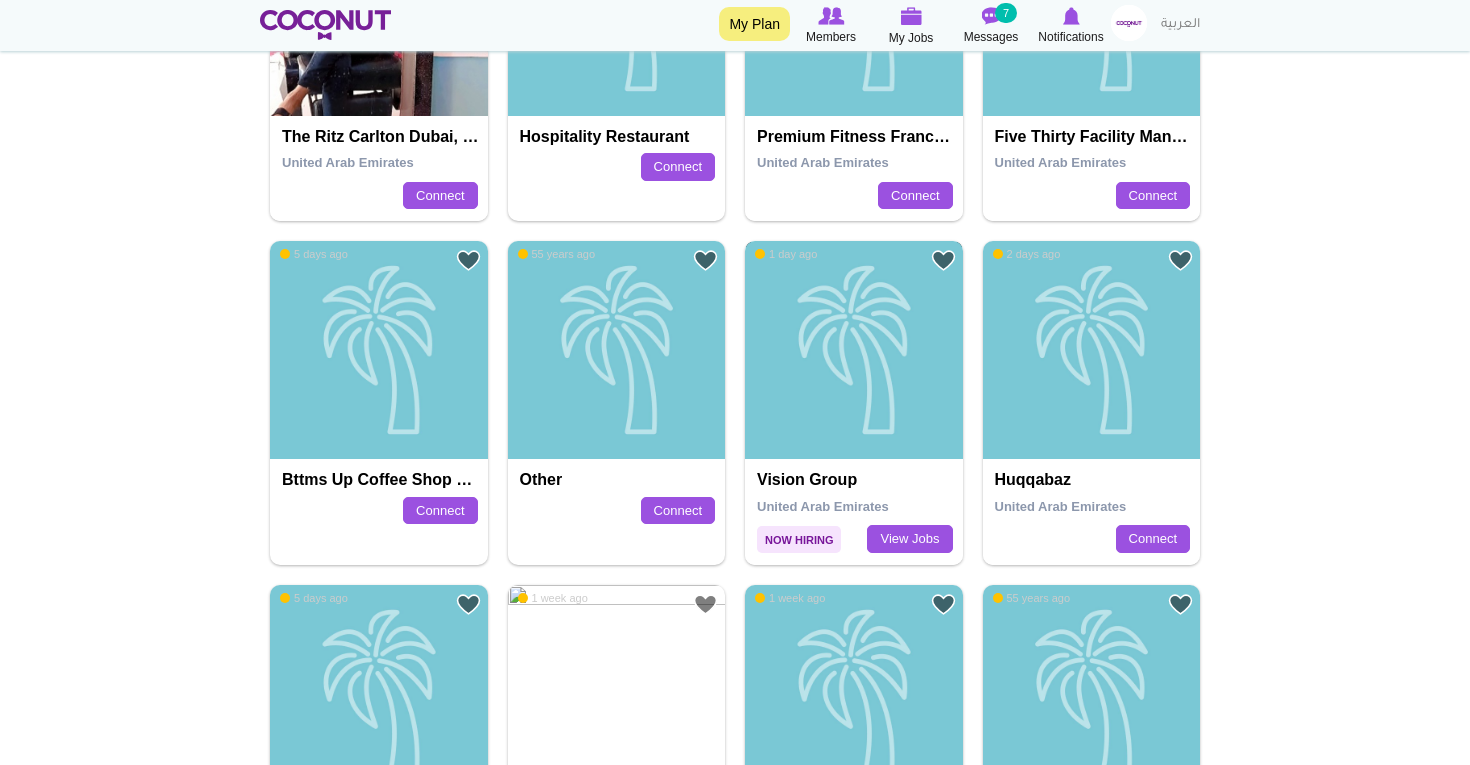 click on "Vision group" at bounding box center [854, 350] 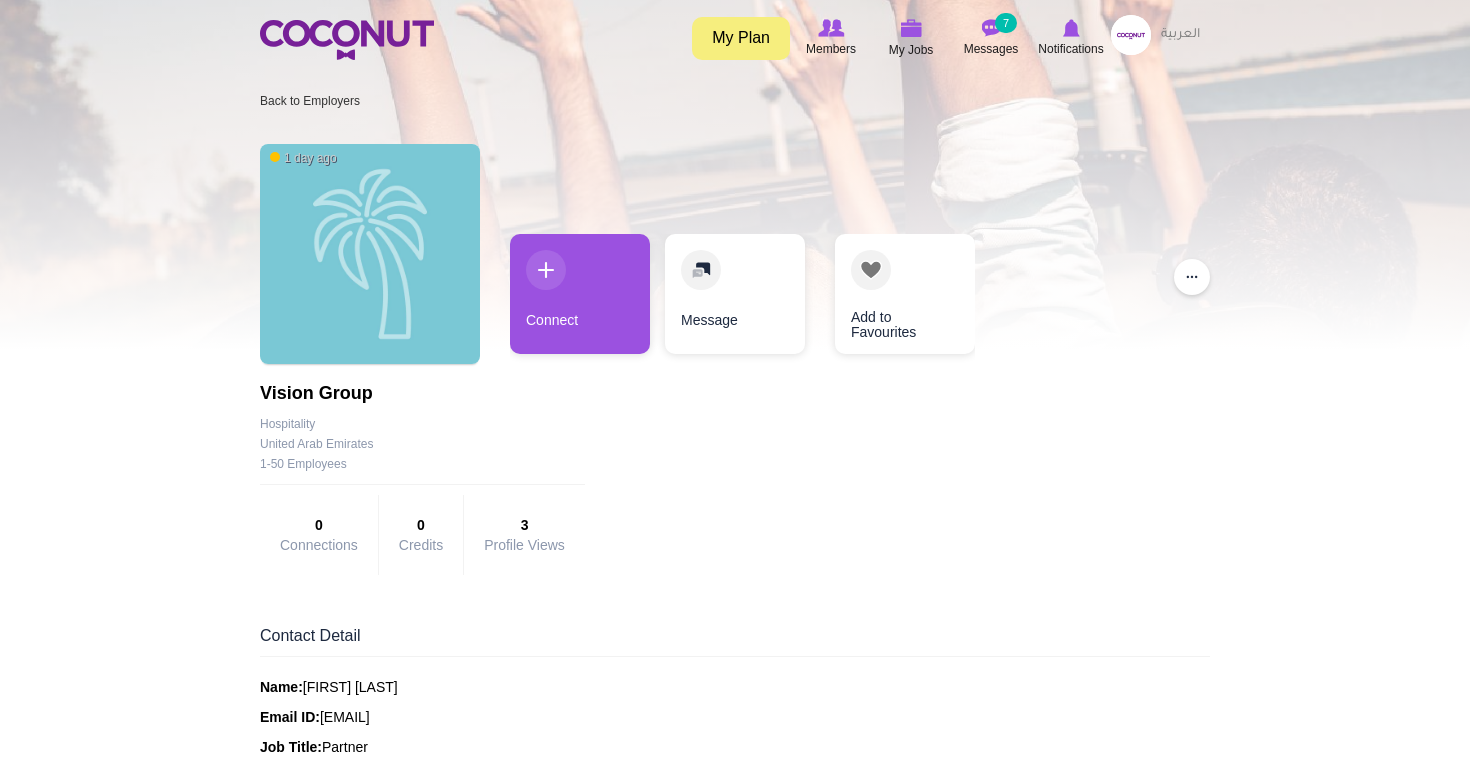 scroll, scrollTop: 0, scrollLeft: 0, axis: both 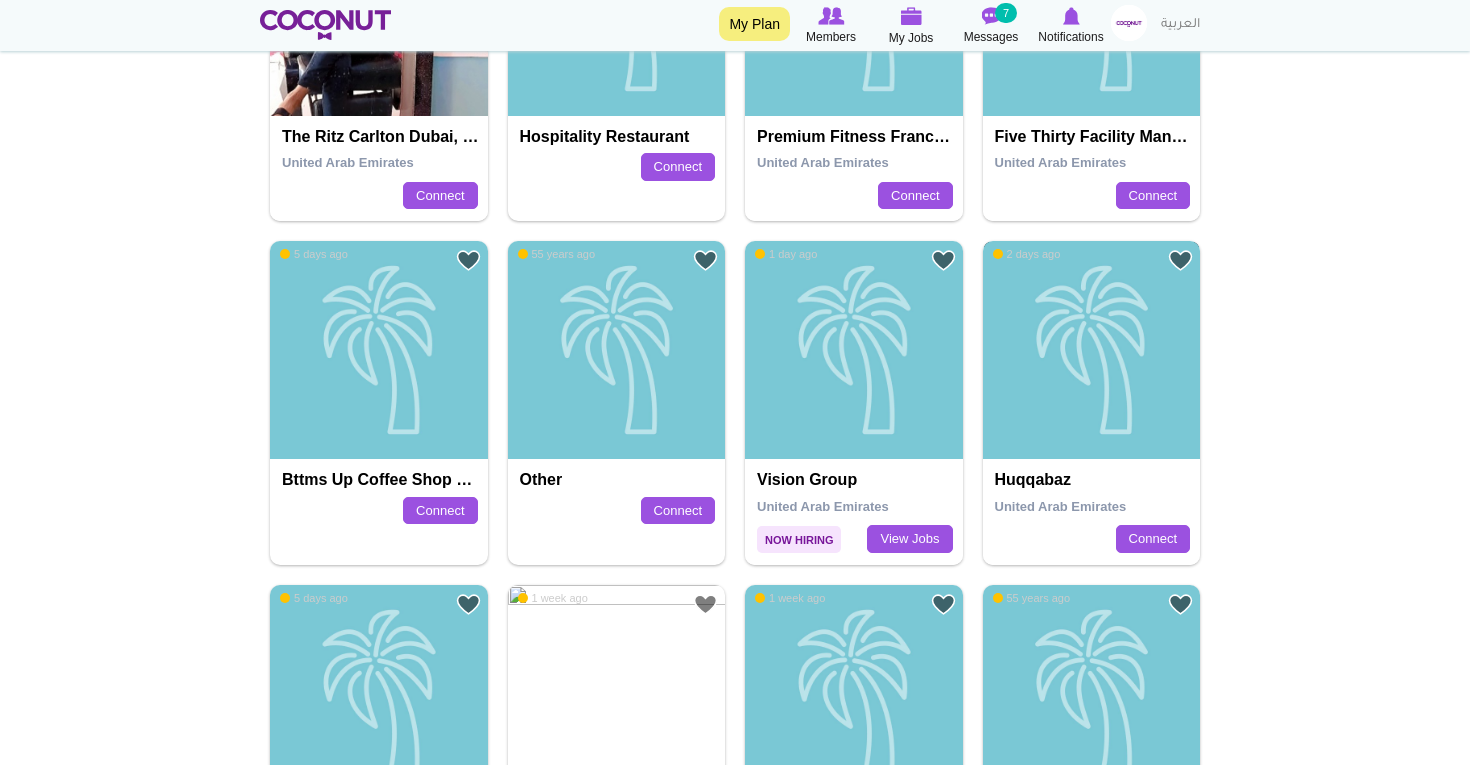 click on "Huqqabaz" at bounding box center (1092, 350) 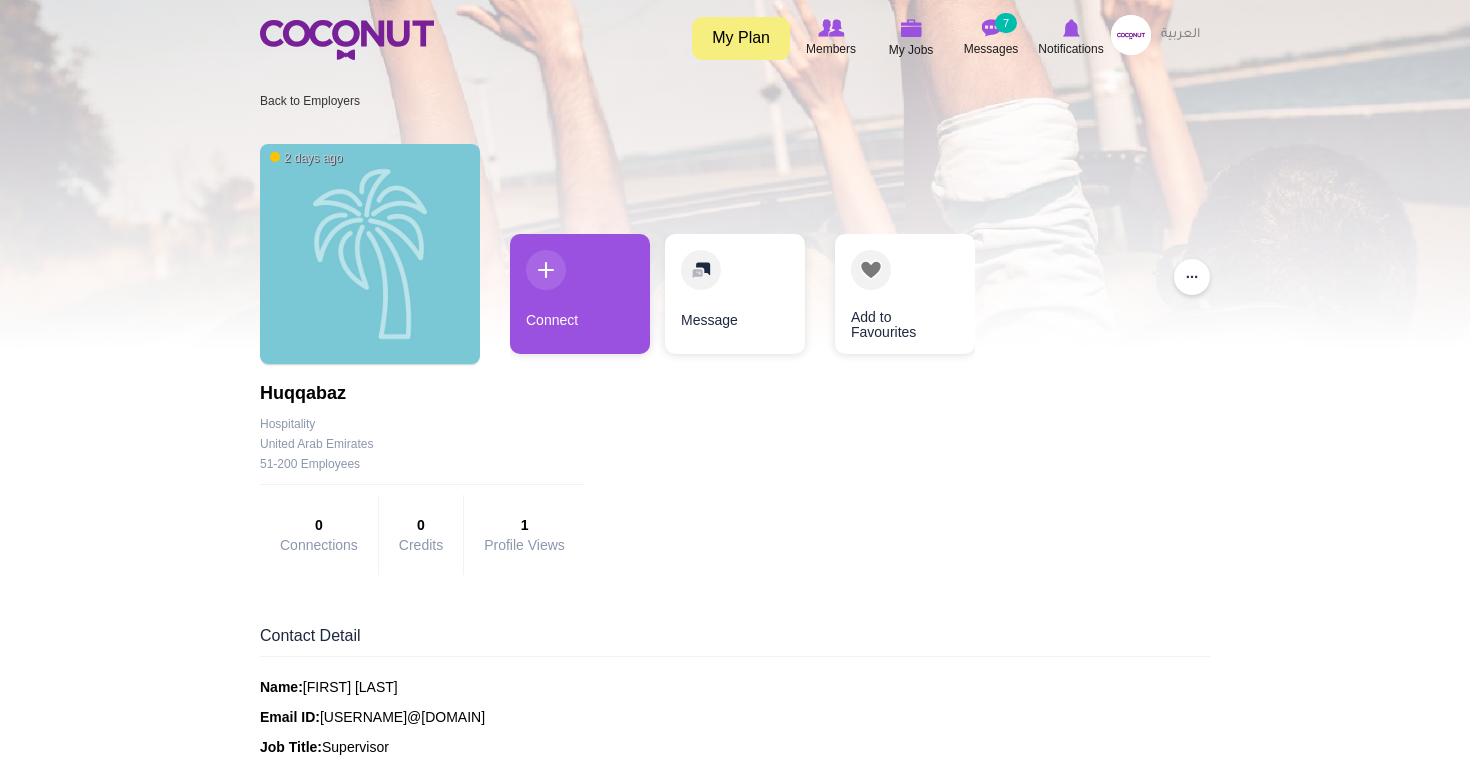 scroll, scrollTop: 0, scrollLeft: 0, axis: both 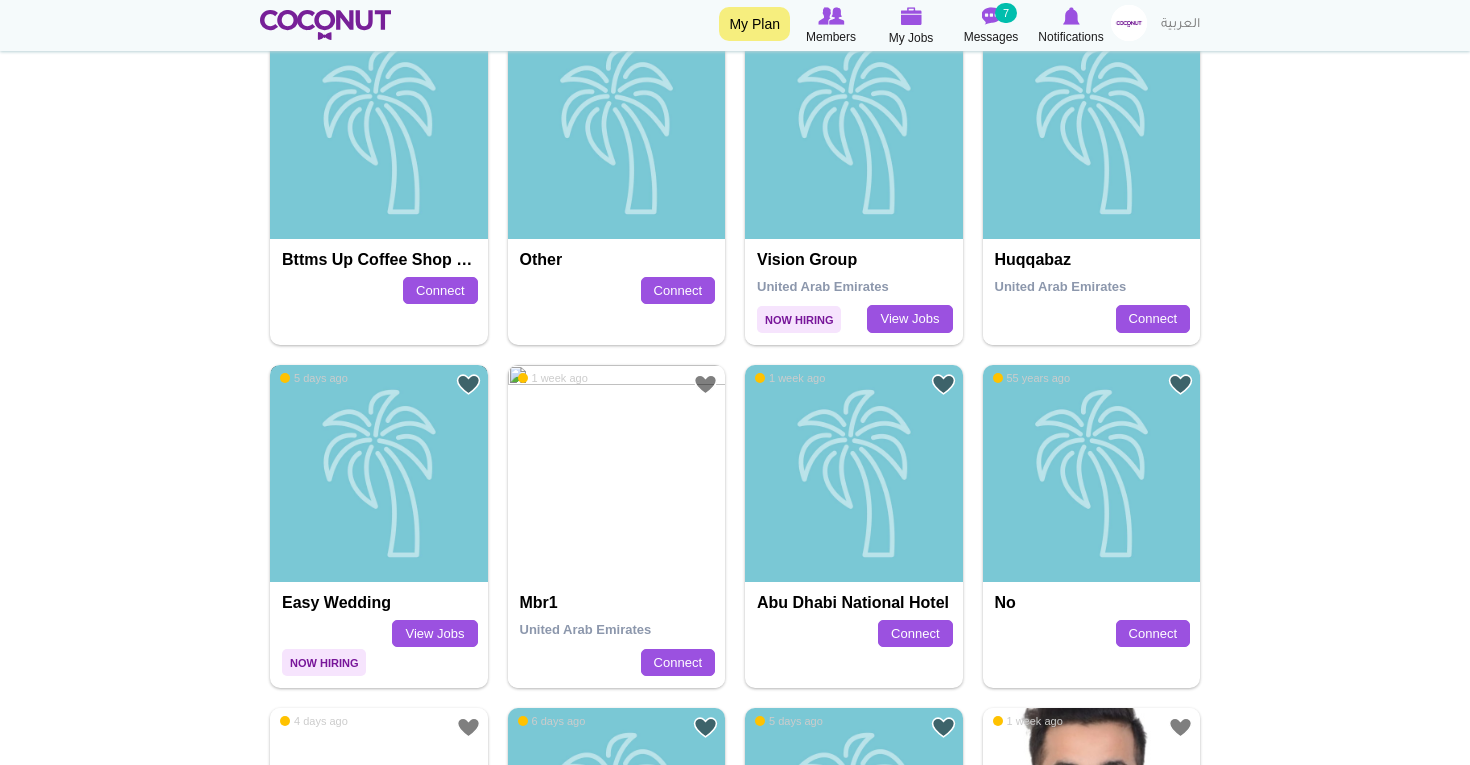 click on "Easy Wedding" at bounding box center (379, 474) 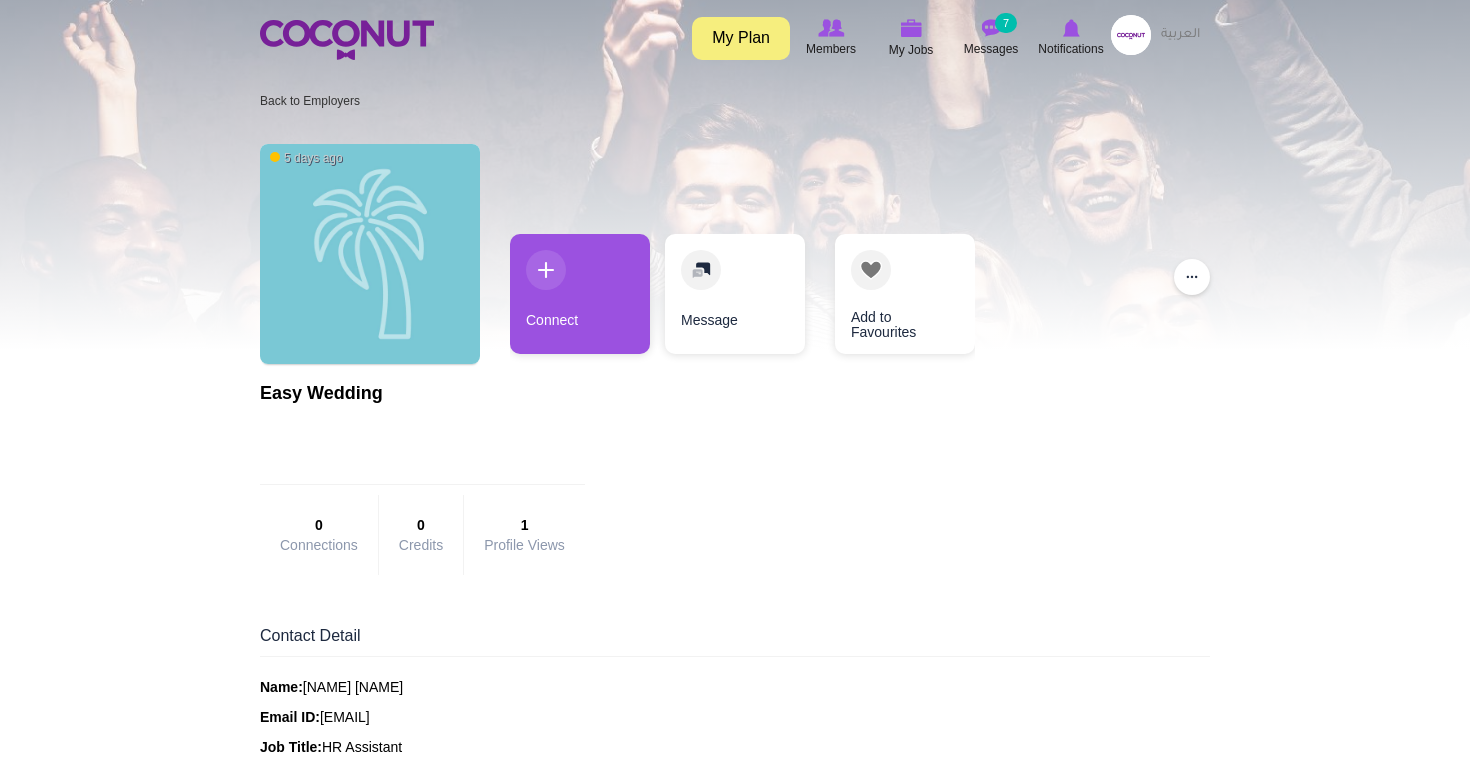scroll, scrollTop: 0, scrollLeft: 0, axis: both 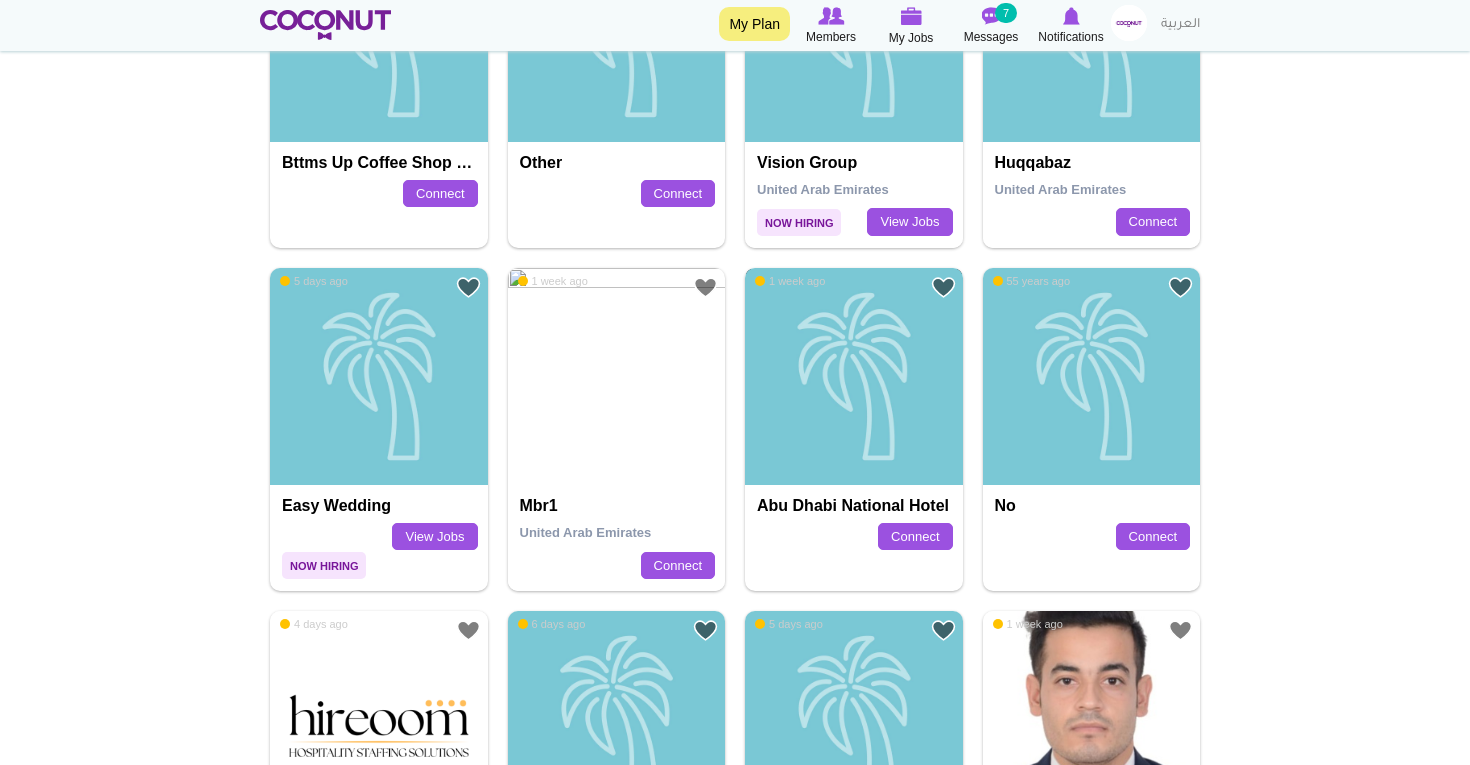 click on "Abu Dhabi national hotel" at bounding box center [854, 377] 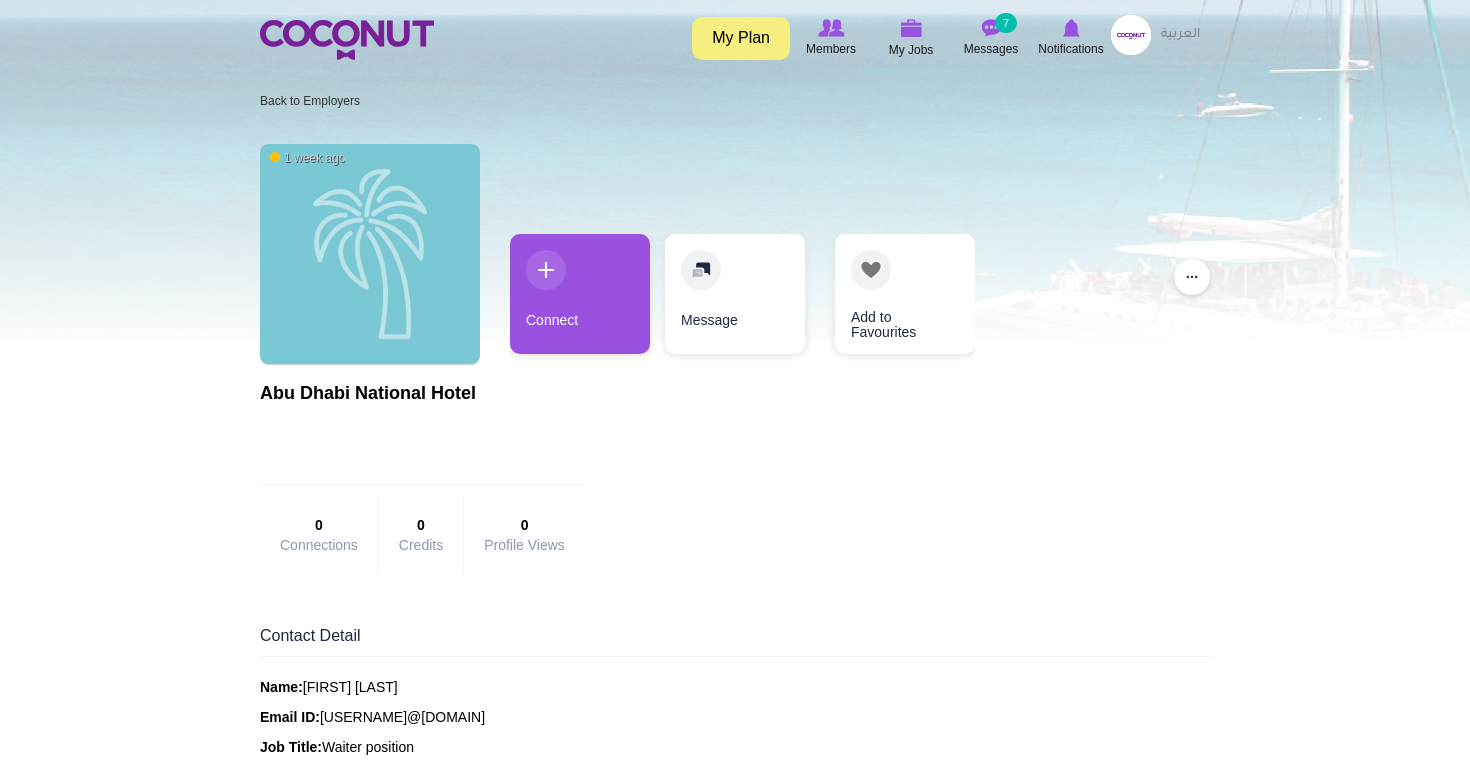 scroll, scrollTop: 0, scrollLeft: 0, axis: both 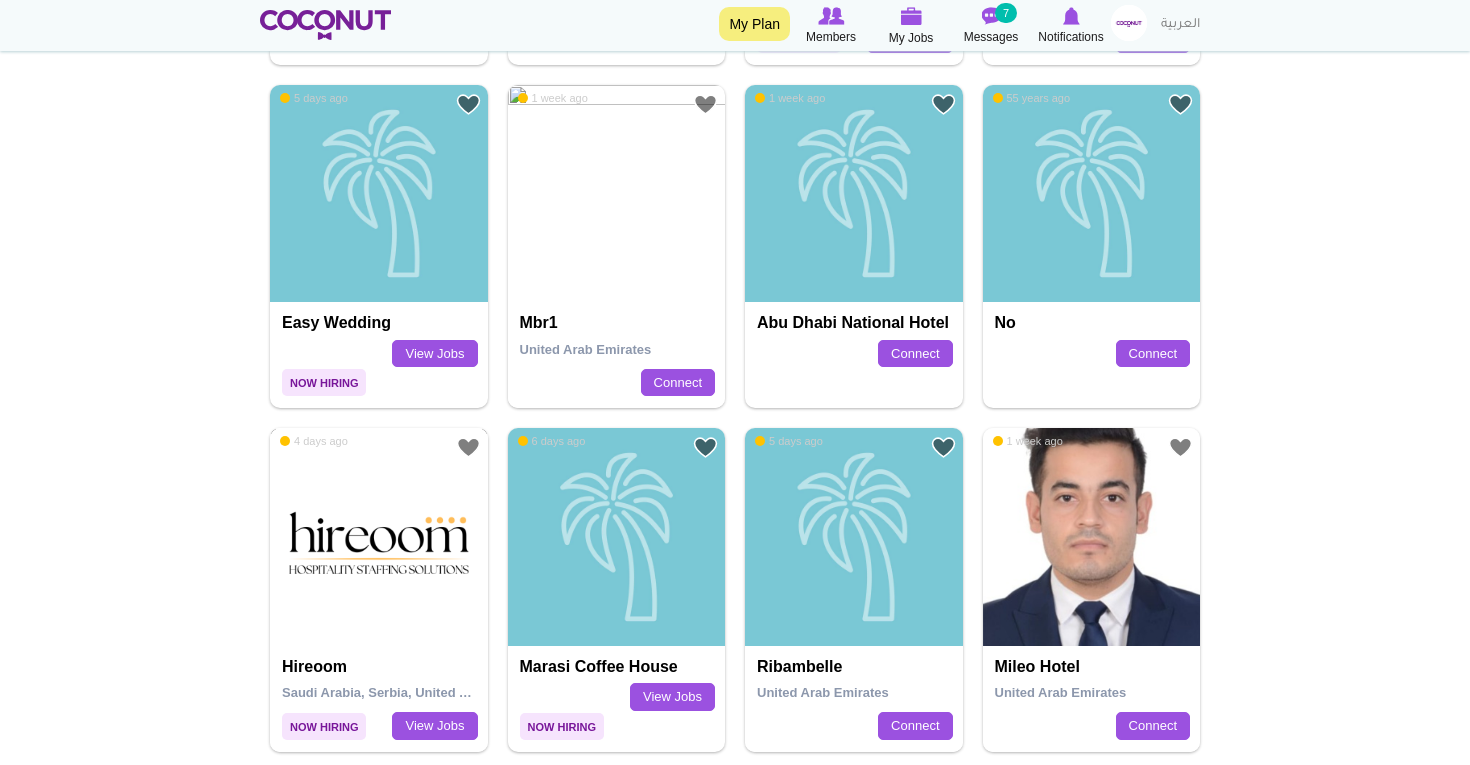 click at bounding box center [379, 537] 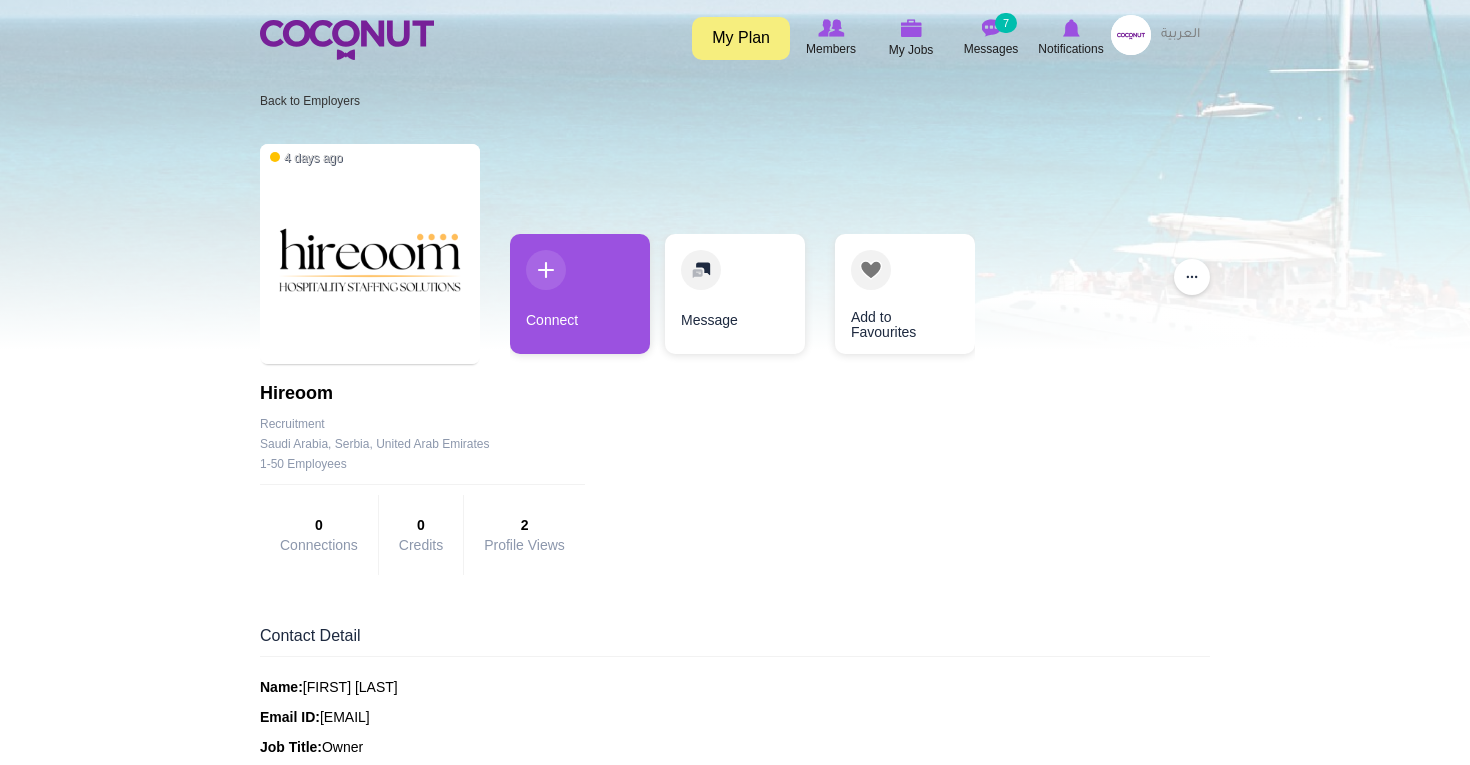 scroll, scrollTop: 0, scrollLeft: 0, axis: both 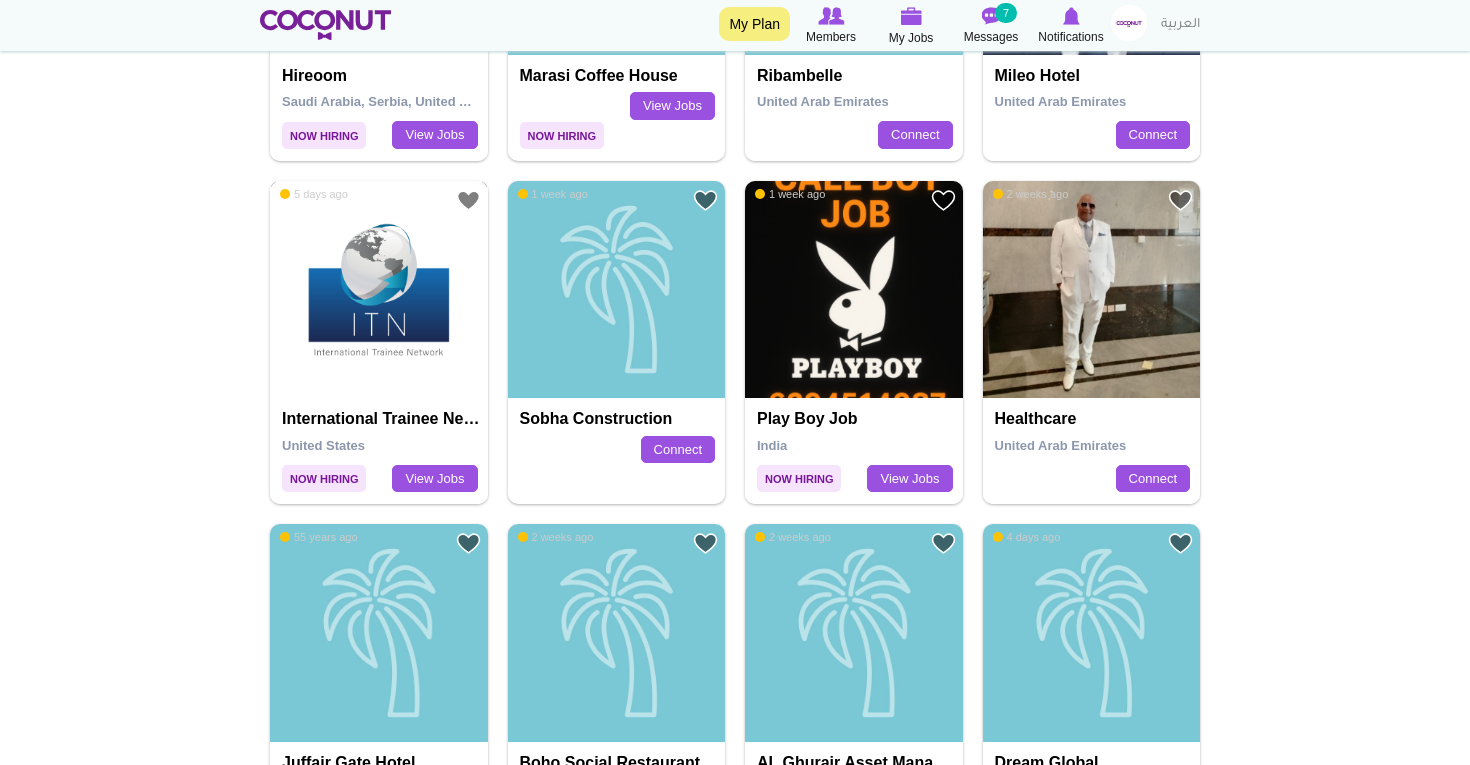 click at bounding box center (379, 290) 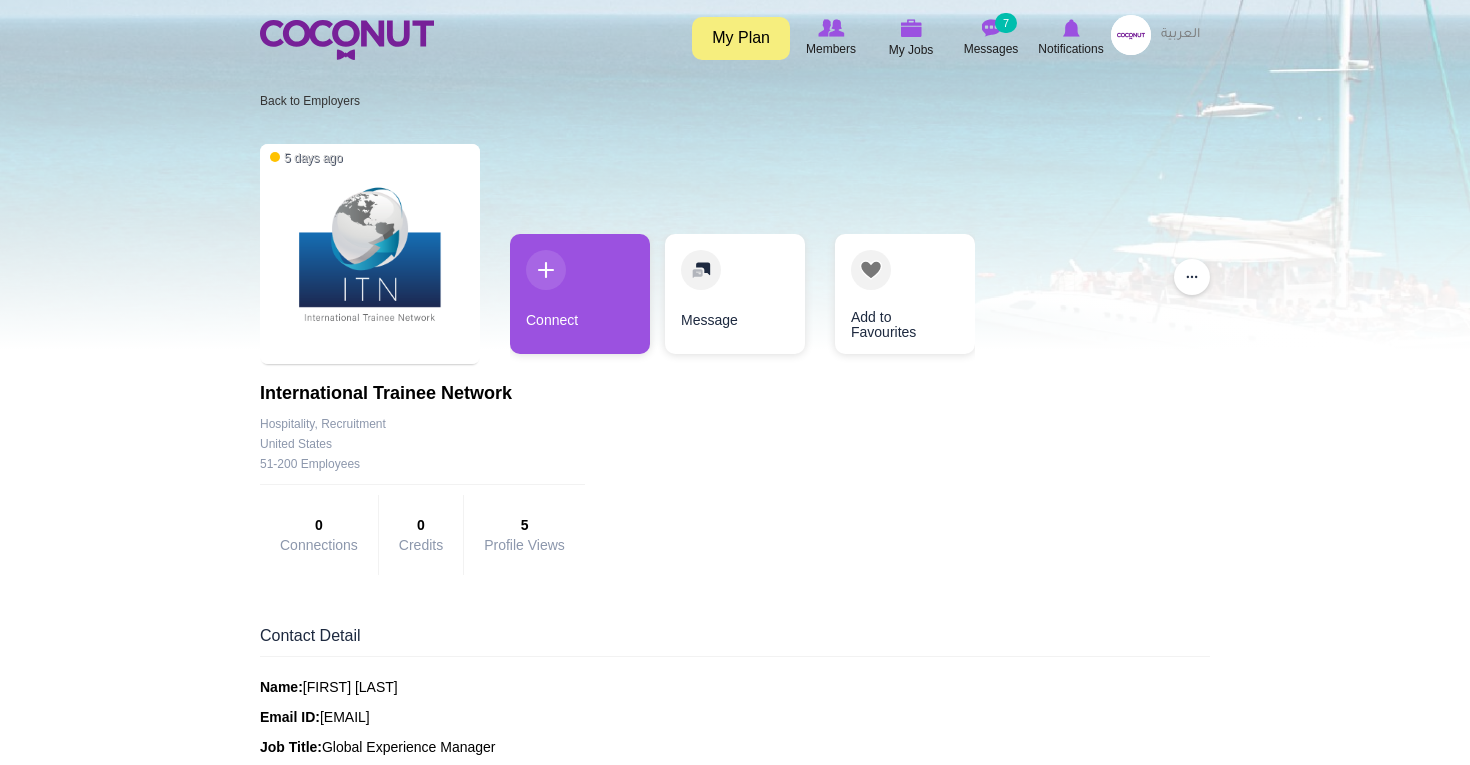 scroll, scrollTop: 0, scrollLeft: 0, axis: both 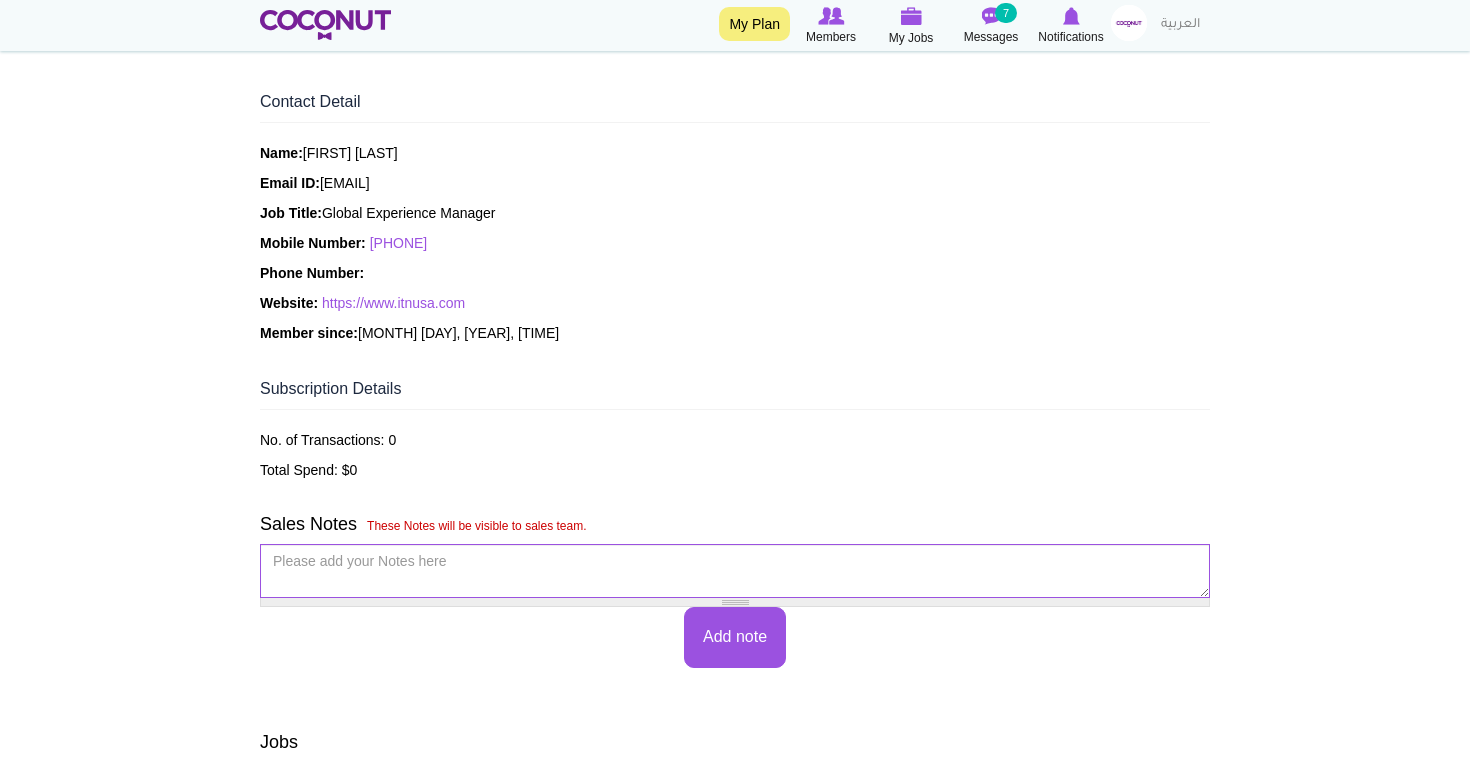 drag, startPoint x: 476, startPoint y: 240, endPoint x: 371, endPoint y: 233, distance: 105.23308 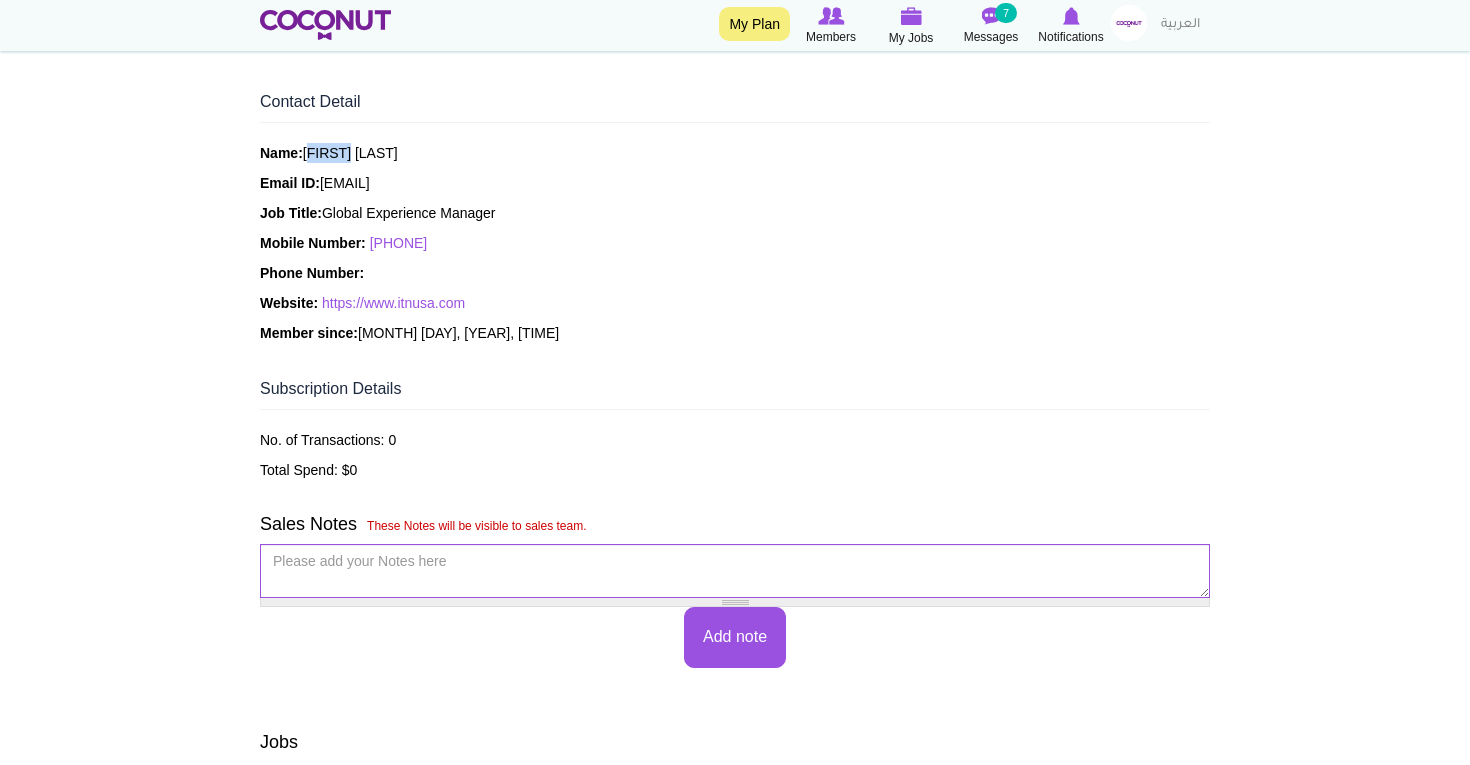drag, startPoint x: 310, startPoint y: 150, endPoint x: 349, endPoint y: 153, distance: 39.115215 